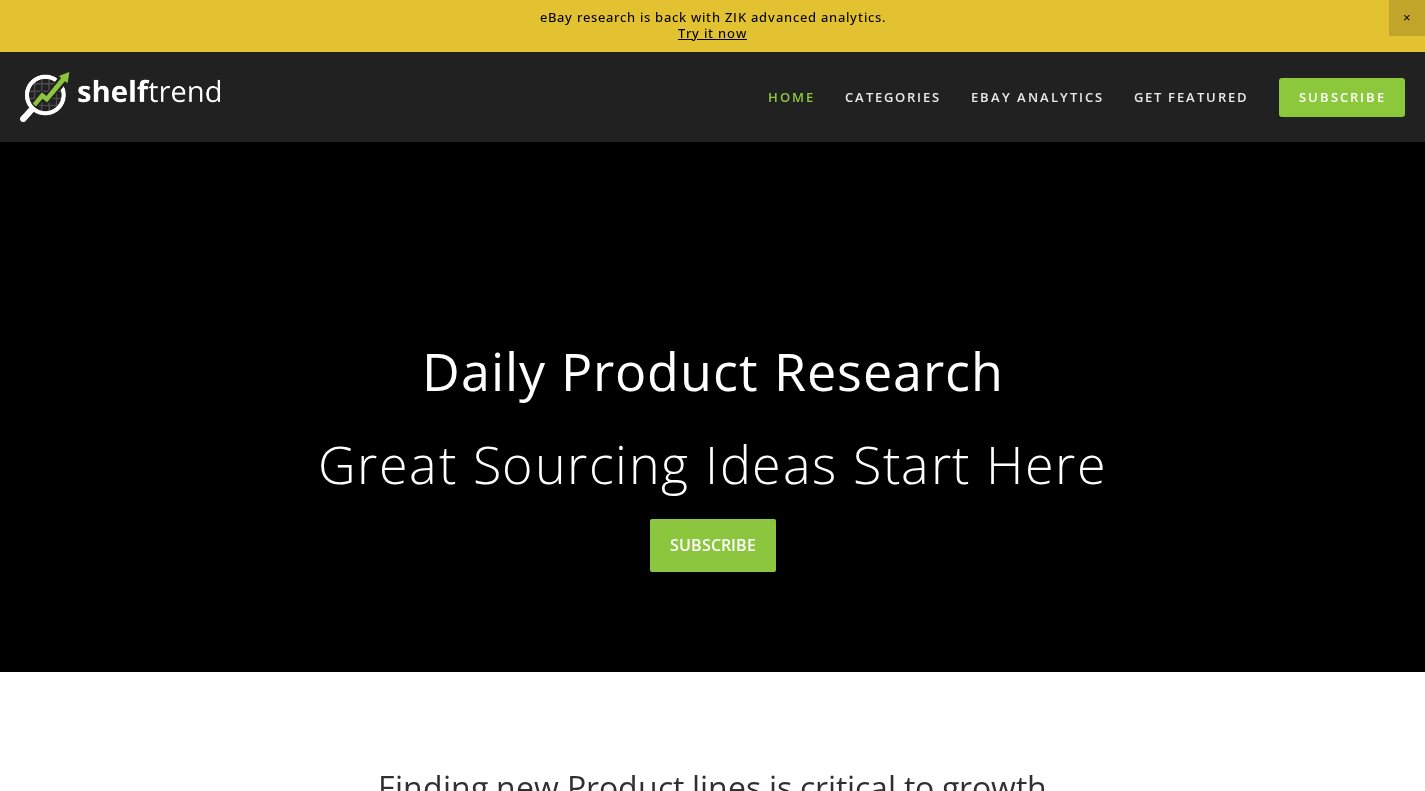 scroll, scrollTop: 0, scrollLeft: 0, axis: both 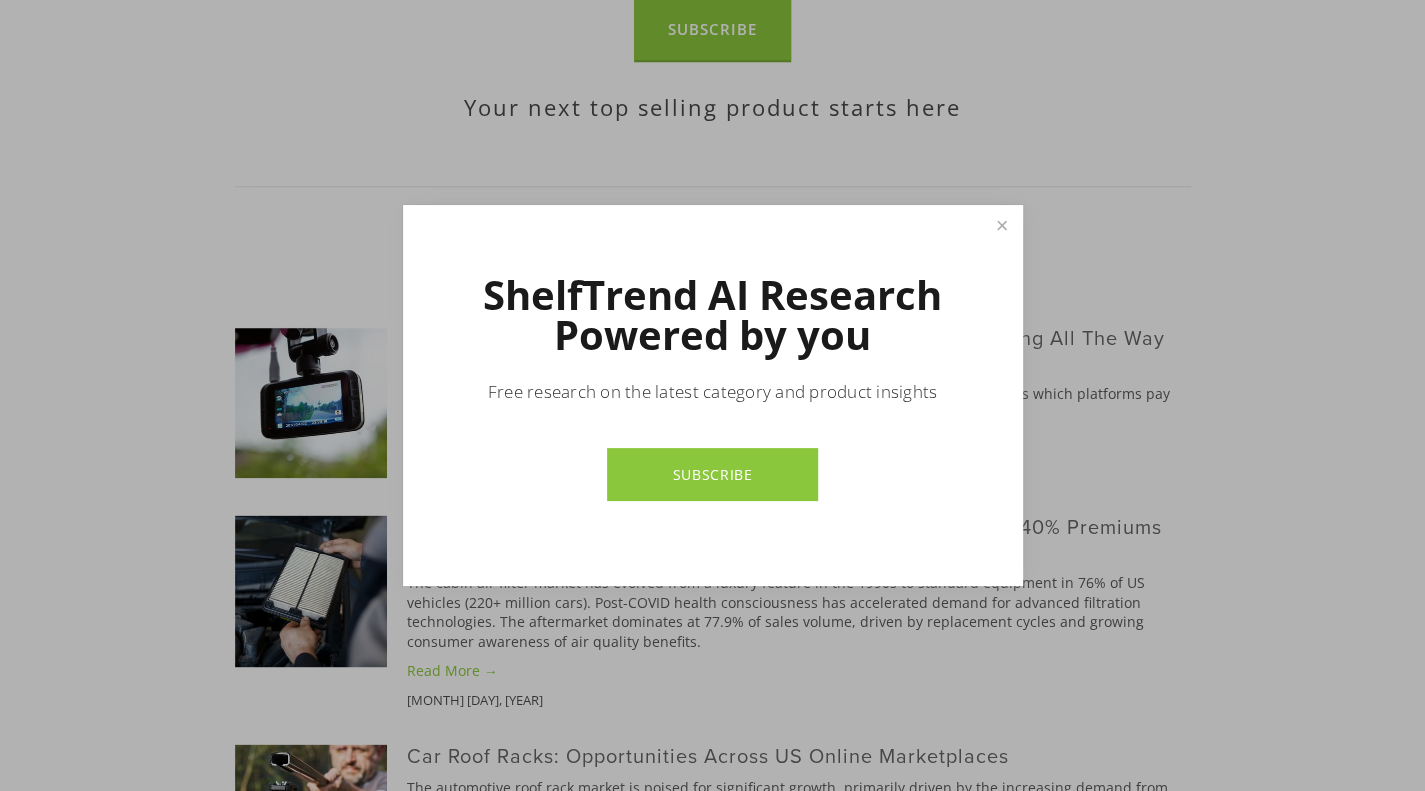 click on "SUBSCRIBE" at bounding box center (712, 474) 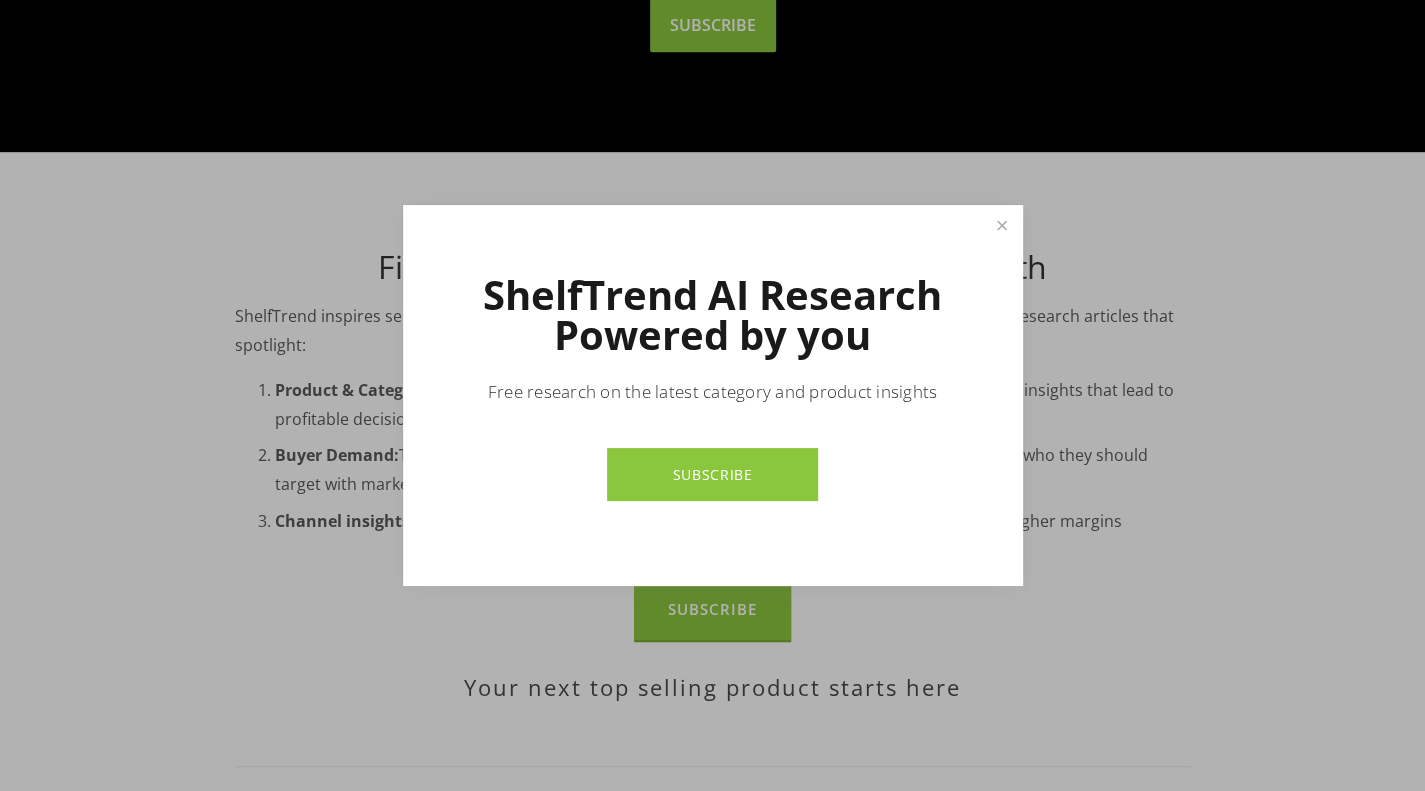 scroll, scrollTop: 500, scrollLeft: 0, axis: vertical 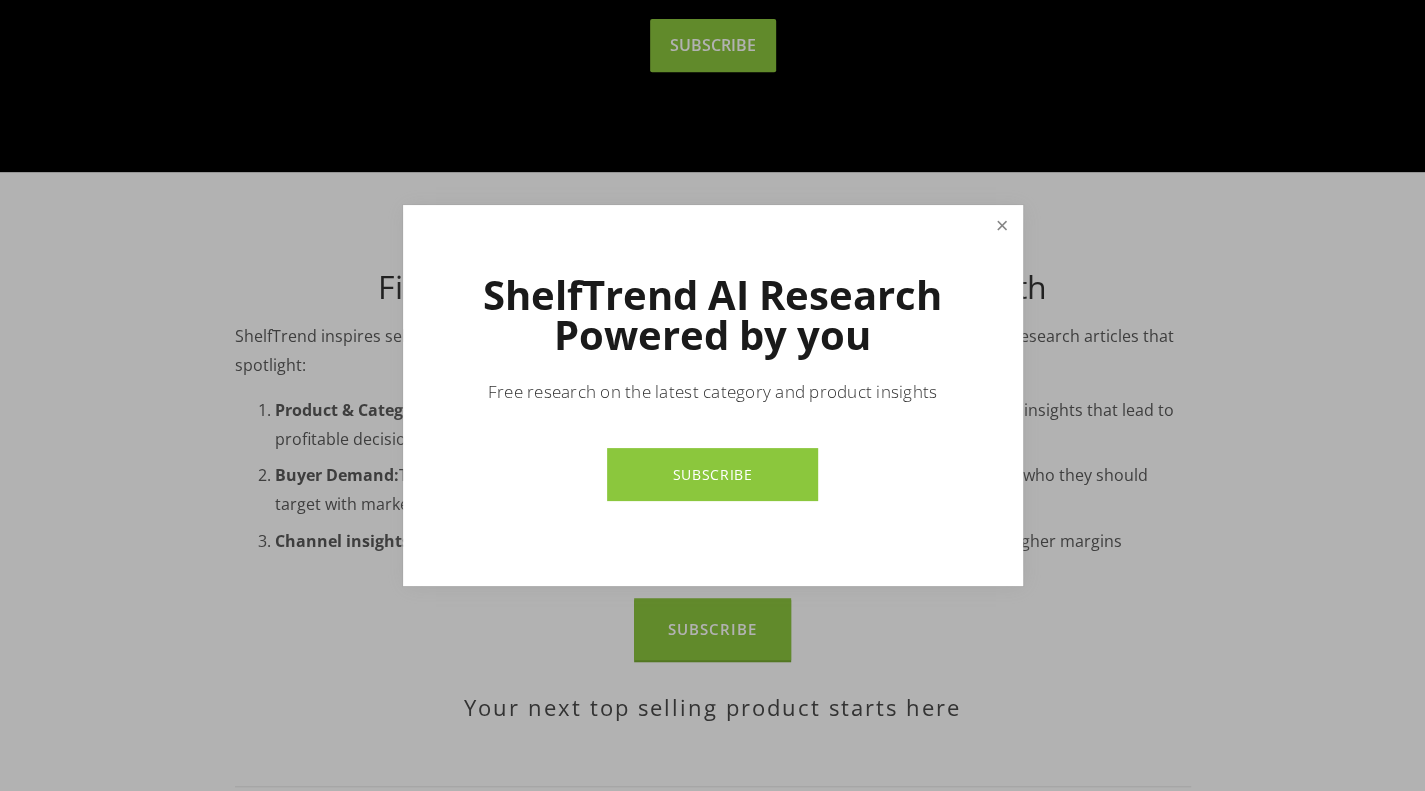 click at bounding box center (1001, 225) 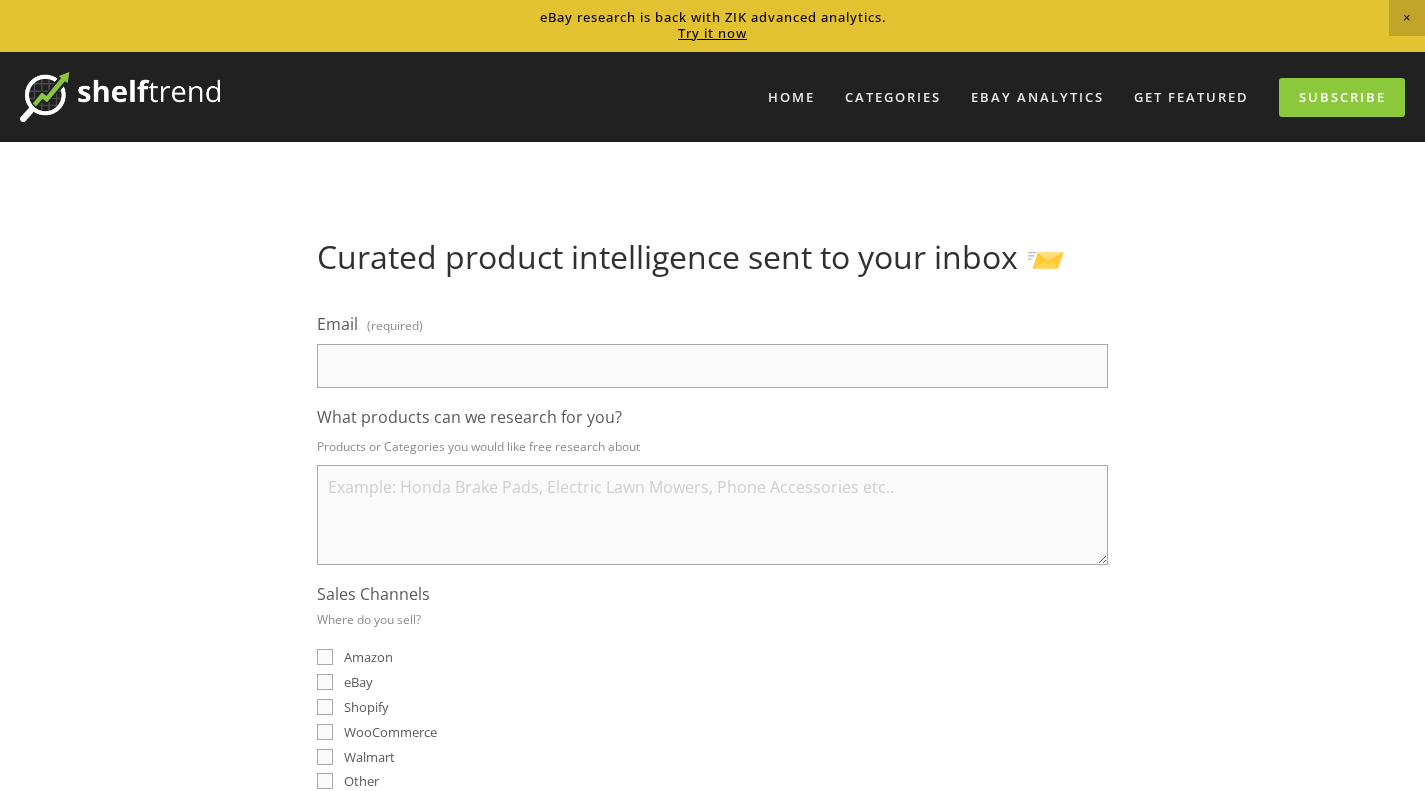 scroll, scrollTop: 0, scrollLeft: 0, axis: both 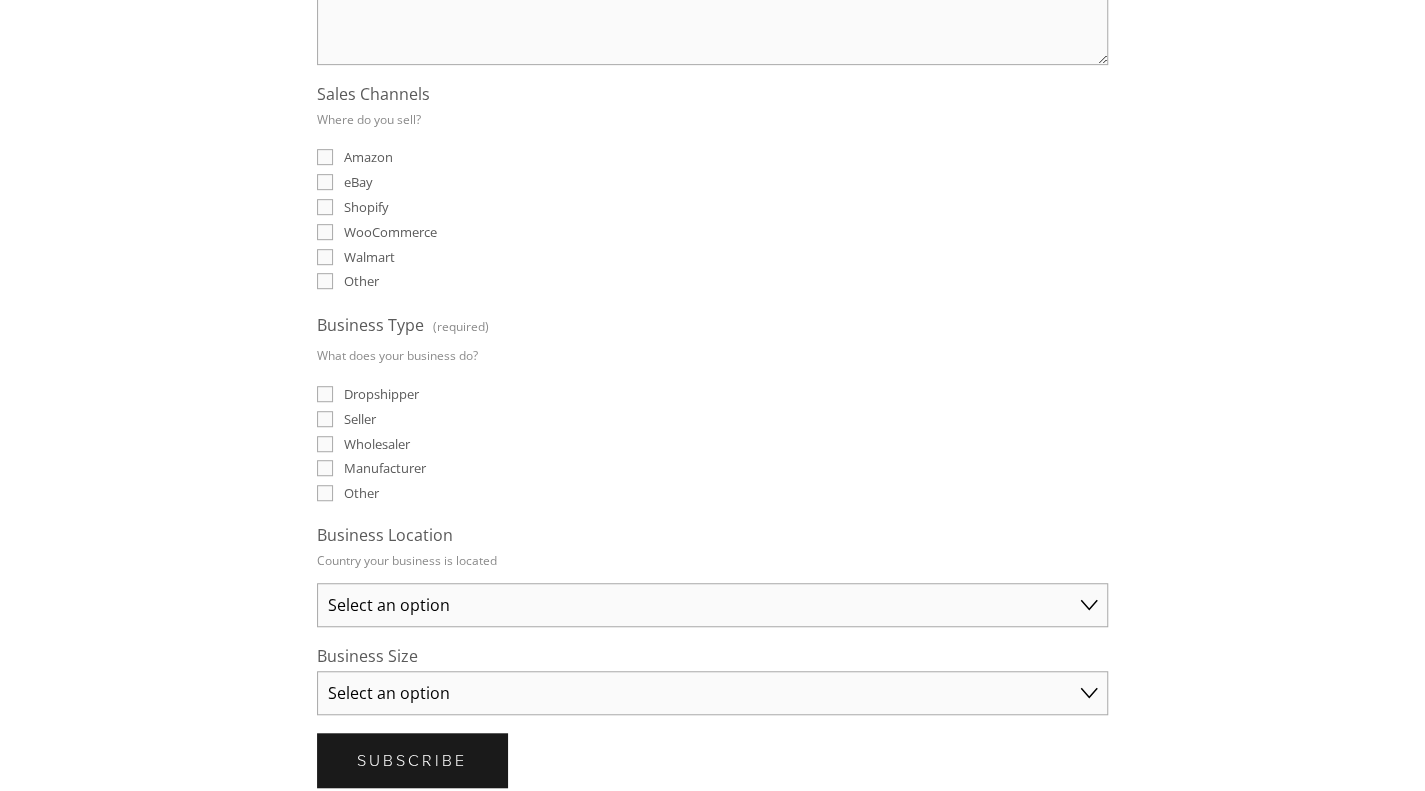 click on "Amazon" at bounding box center [368, 157] 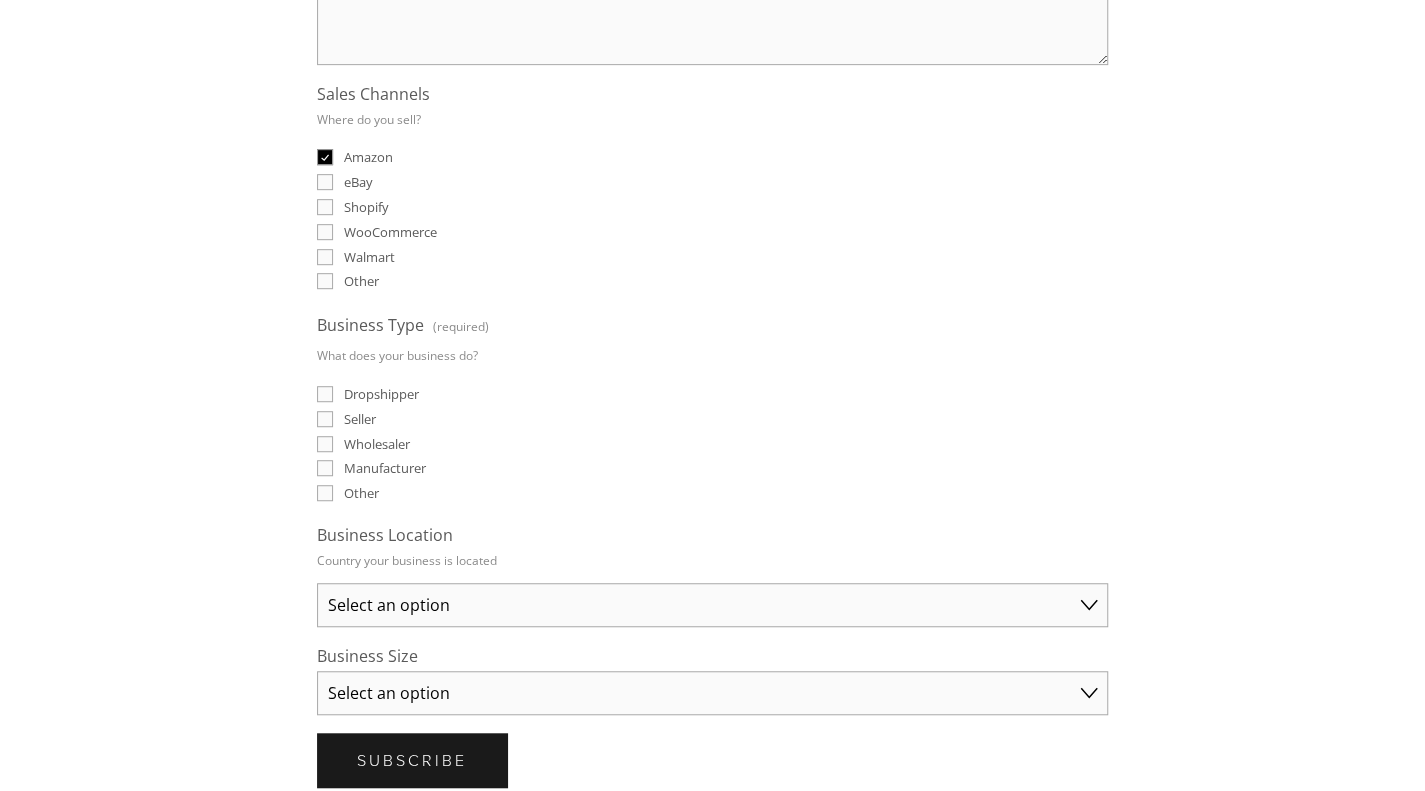 checkbox on "true" 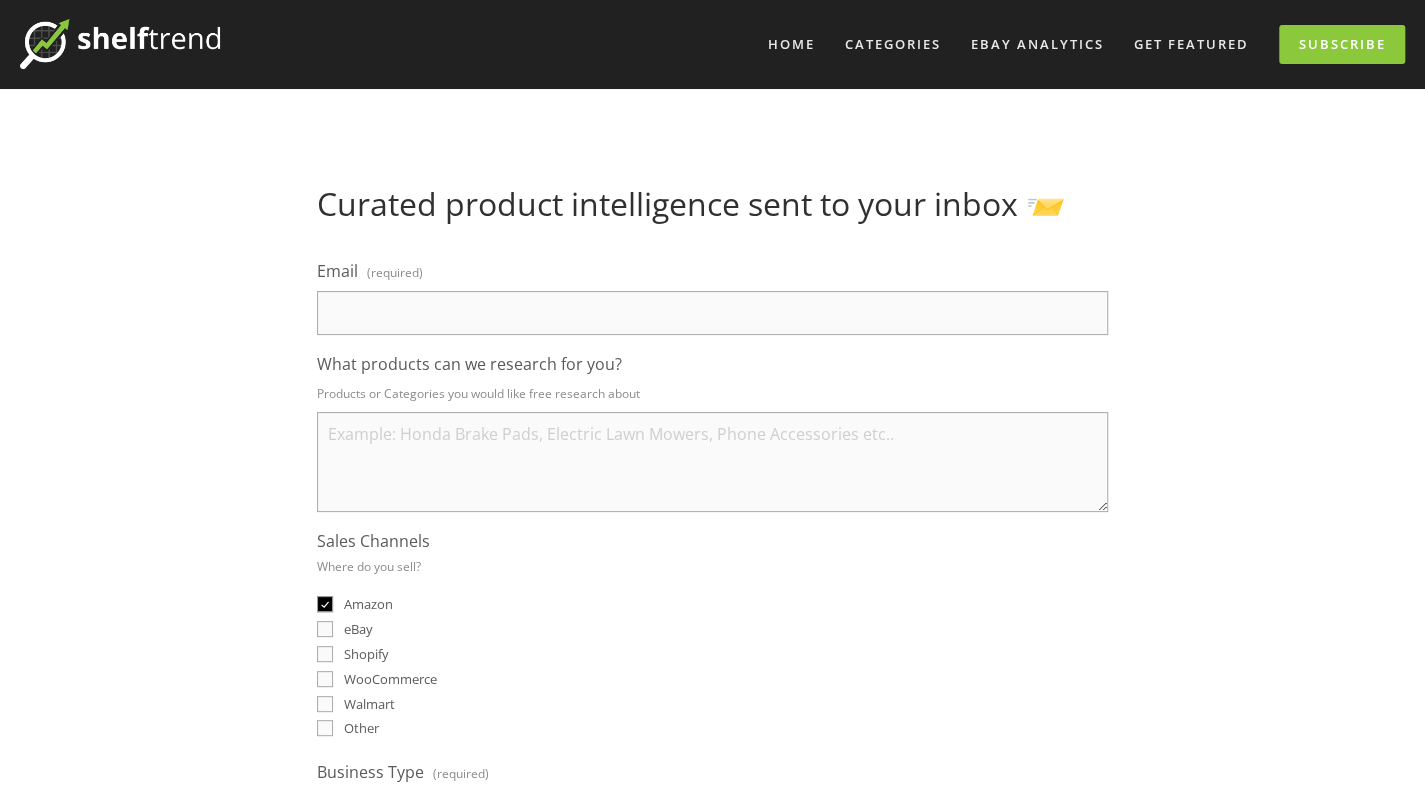 scroll, scrollTop: 0, scrollLeft: 0, axis: both 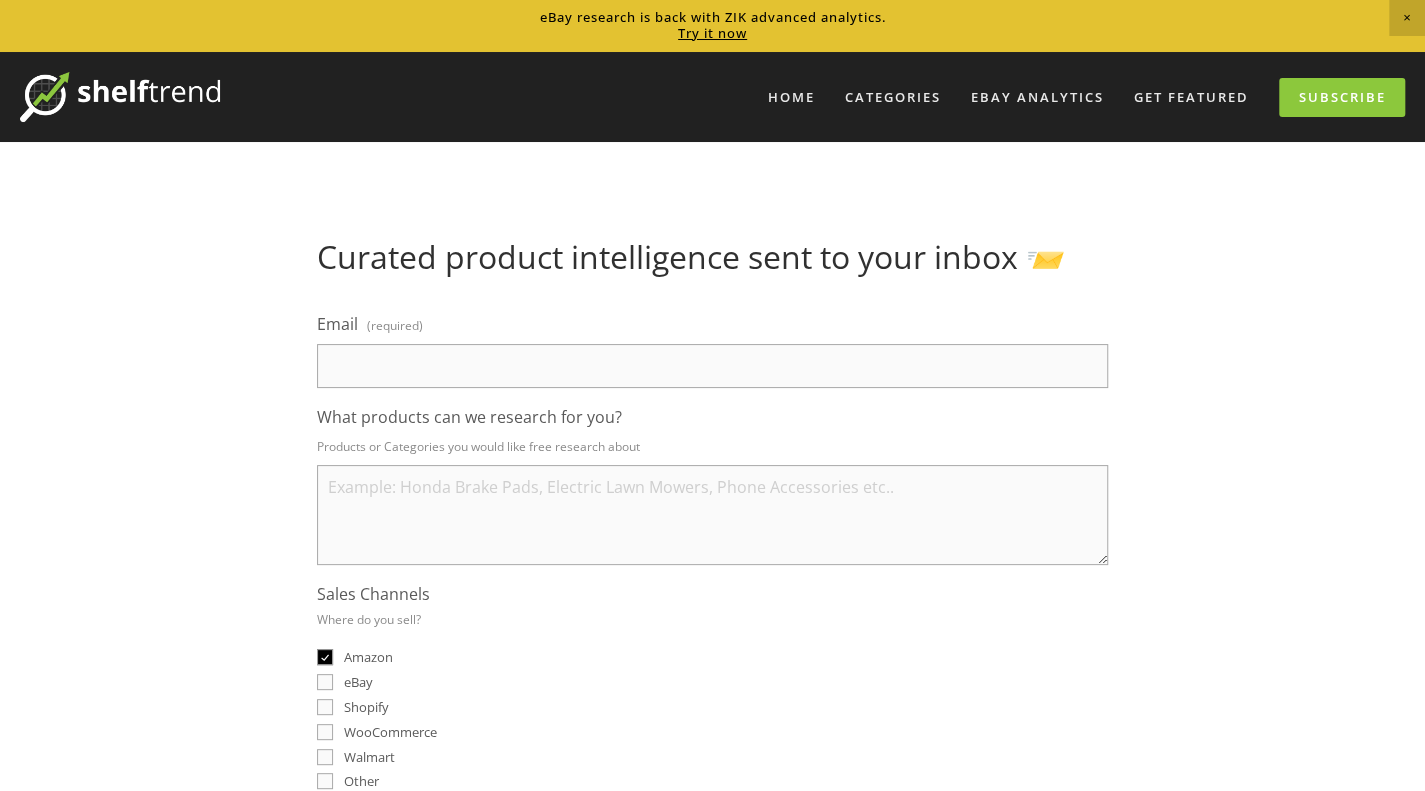 click on "Email (required)" at bounding box center [712, 366] 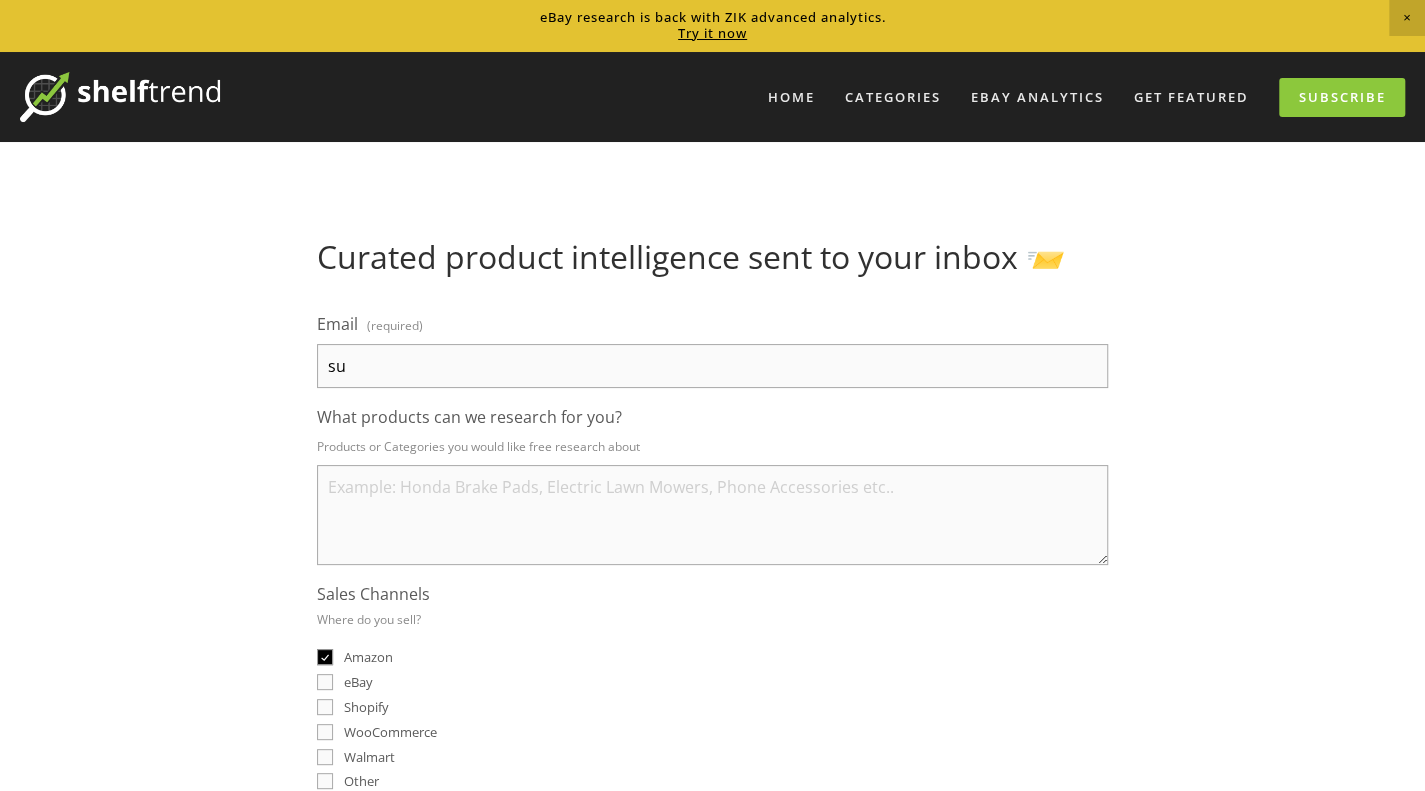 type on "s" 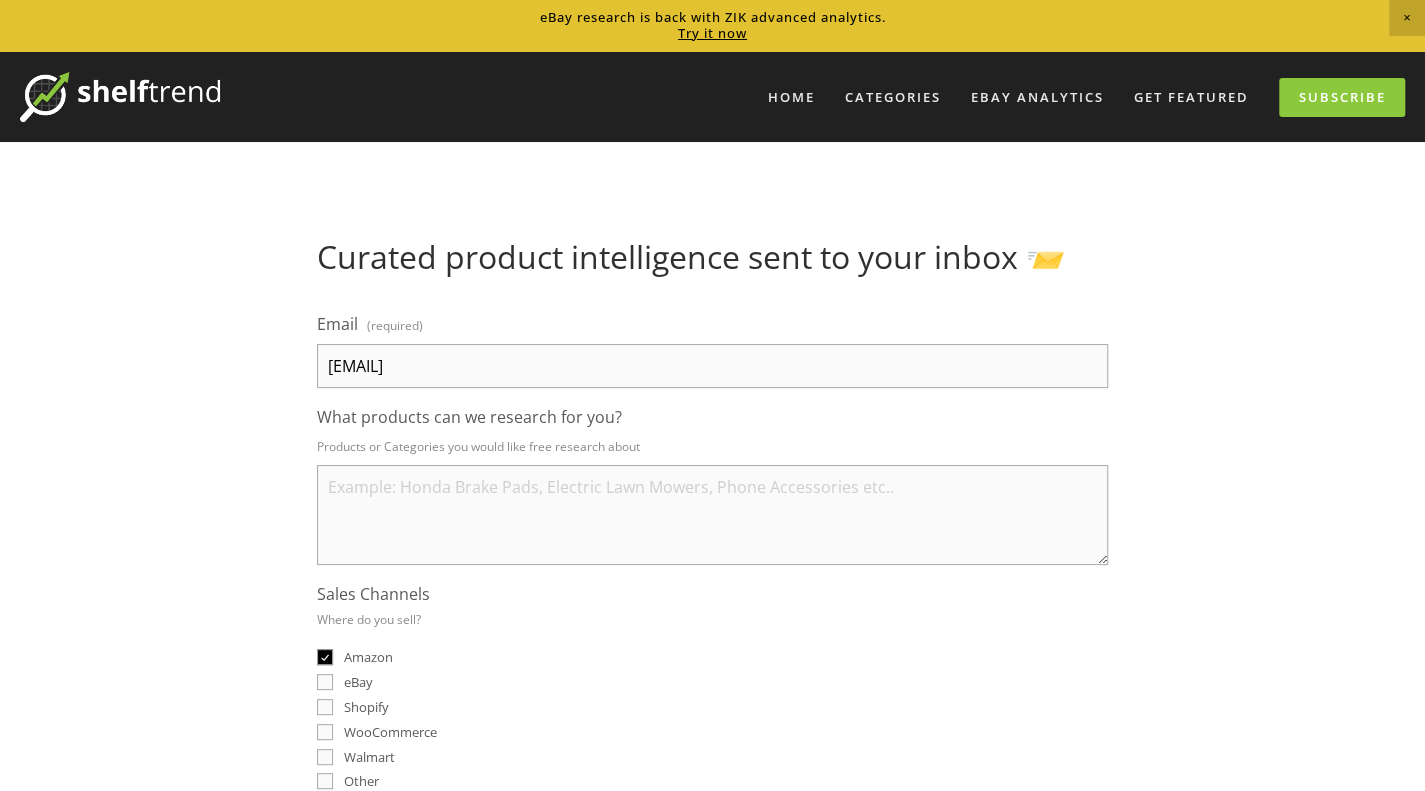 type on "violalee0804@gmail.com" 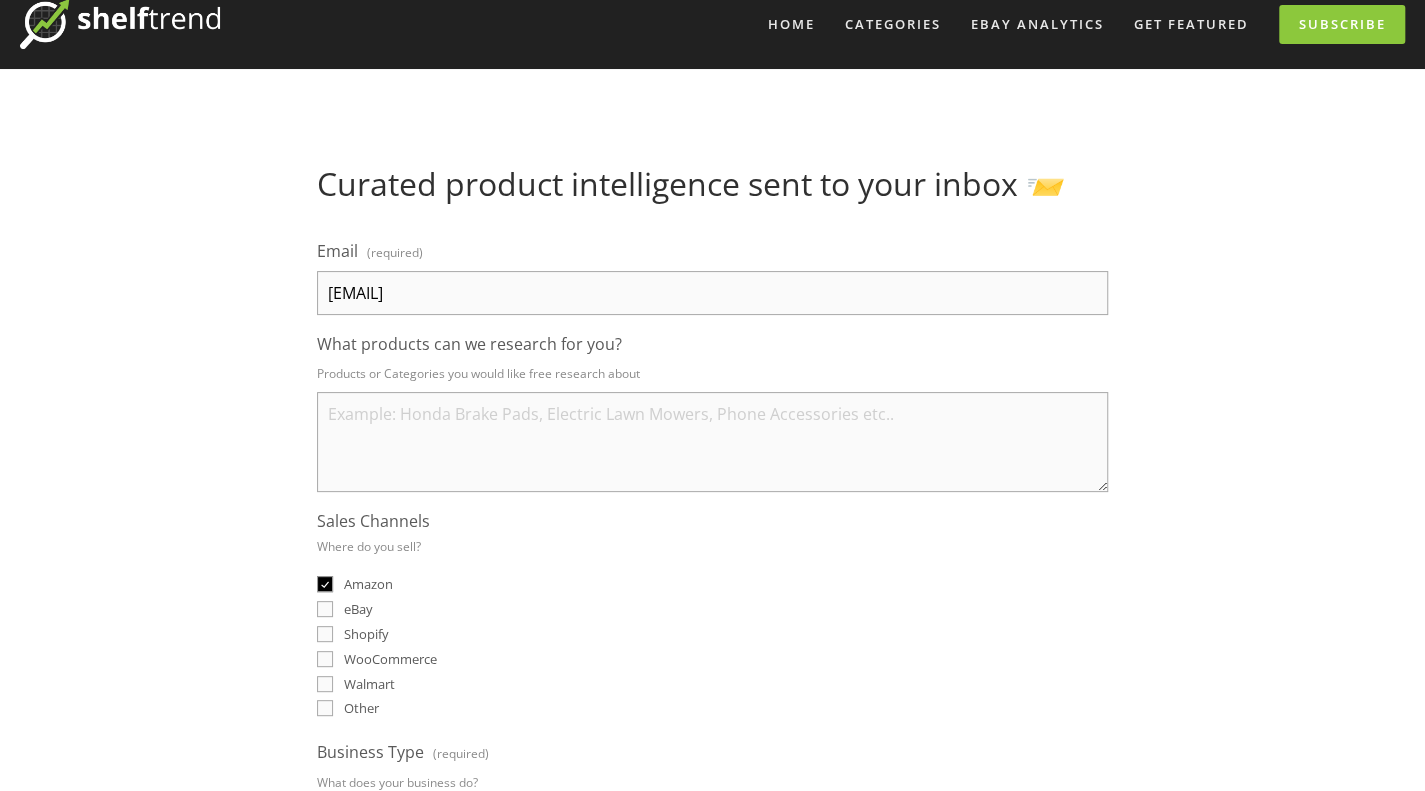 scroll, scrollTop: 100, scrollLeft: 0, axis: vertical 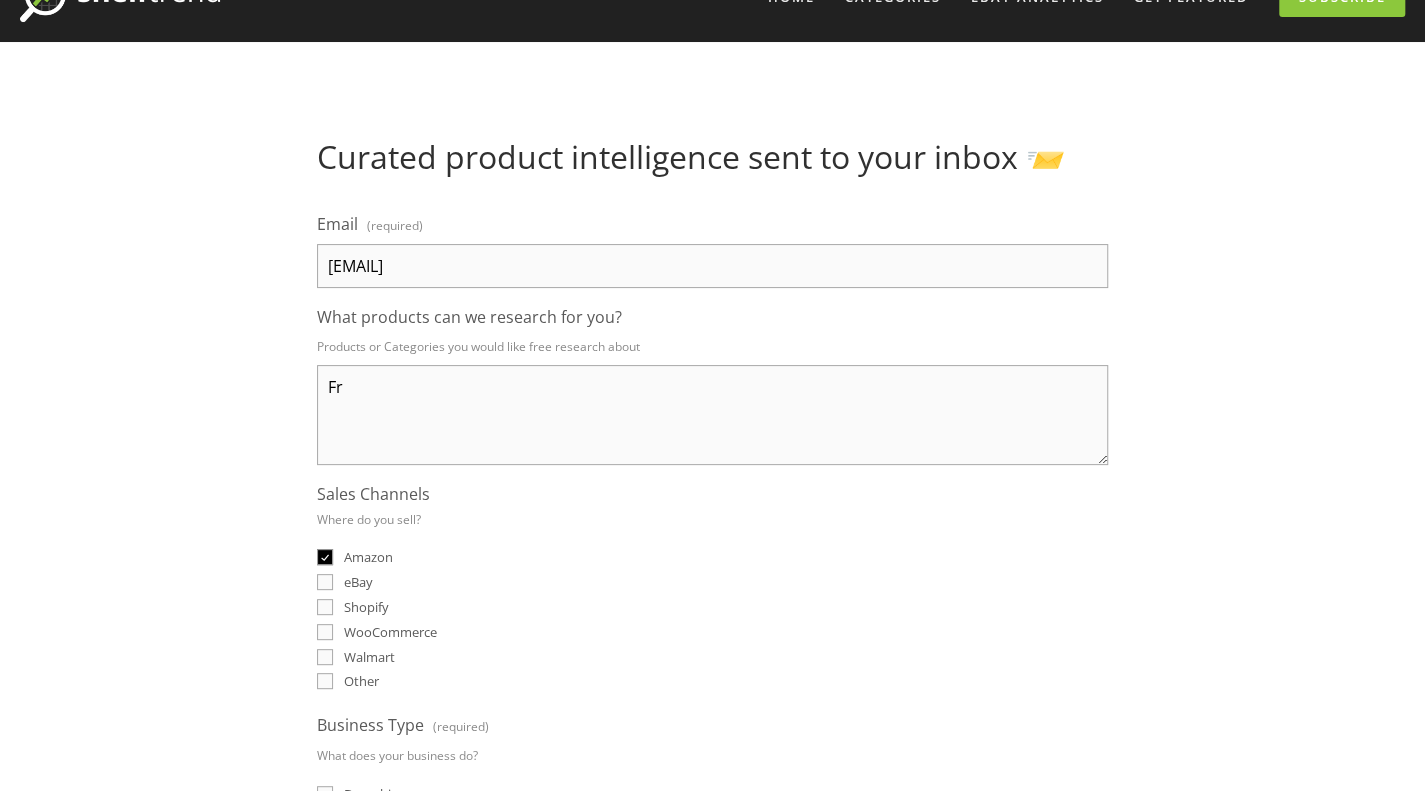 type on "F" 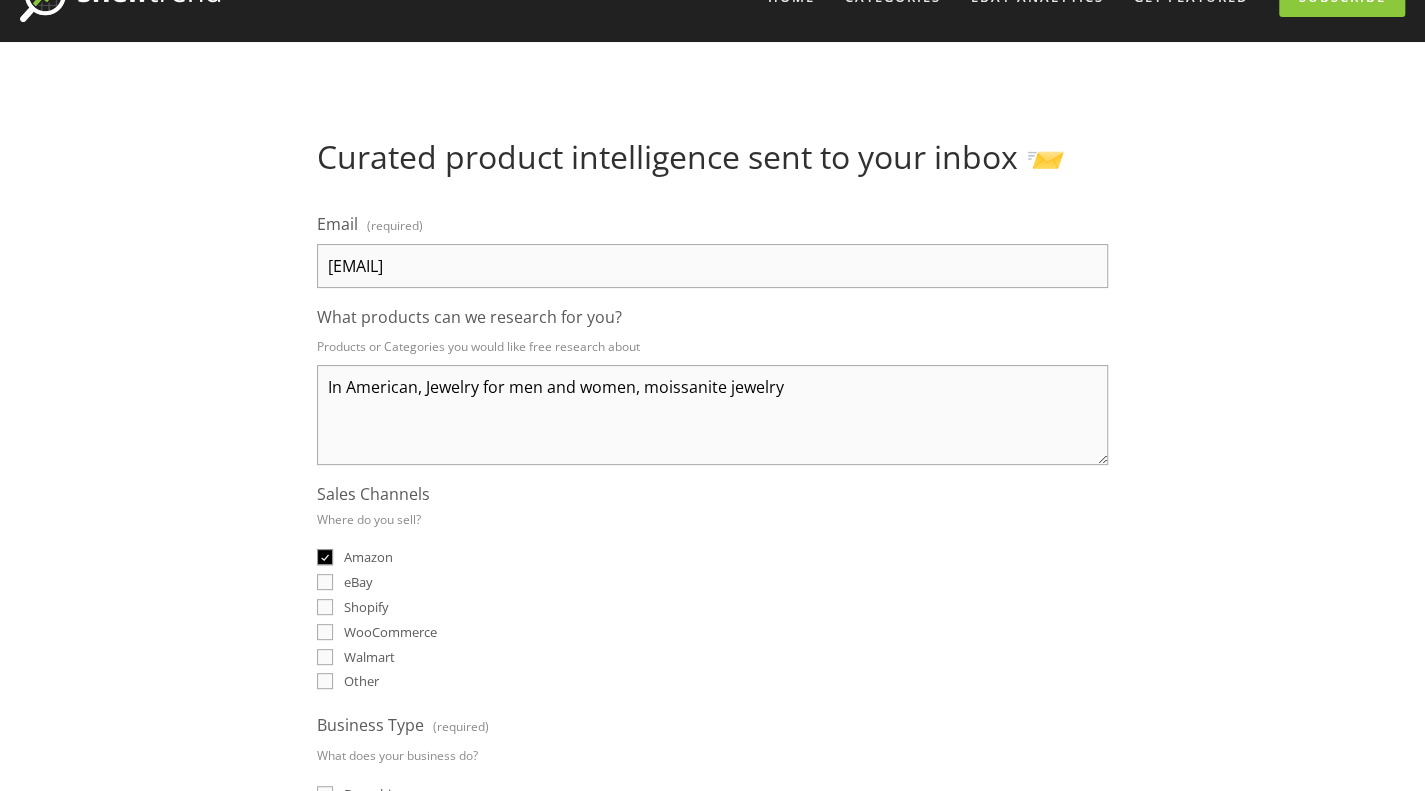 click on "In American, Jewelry for men and women, moissanite jewelry" at bounding box center [712, 415] 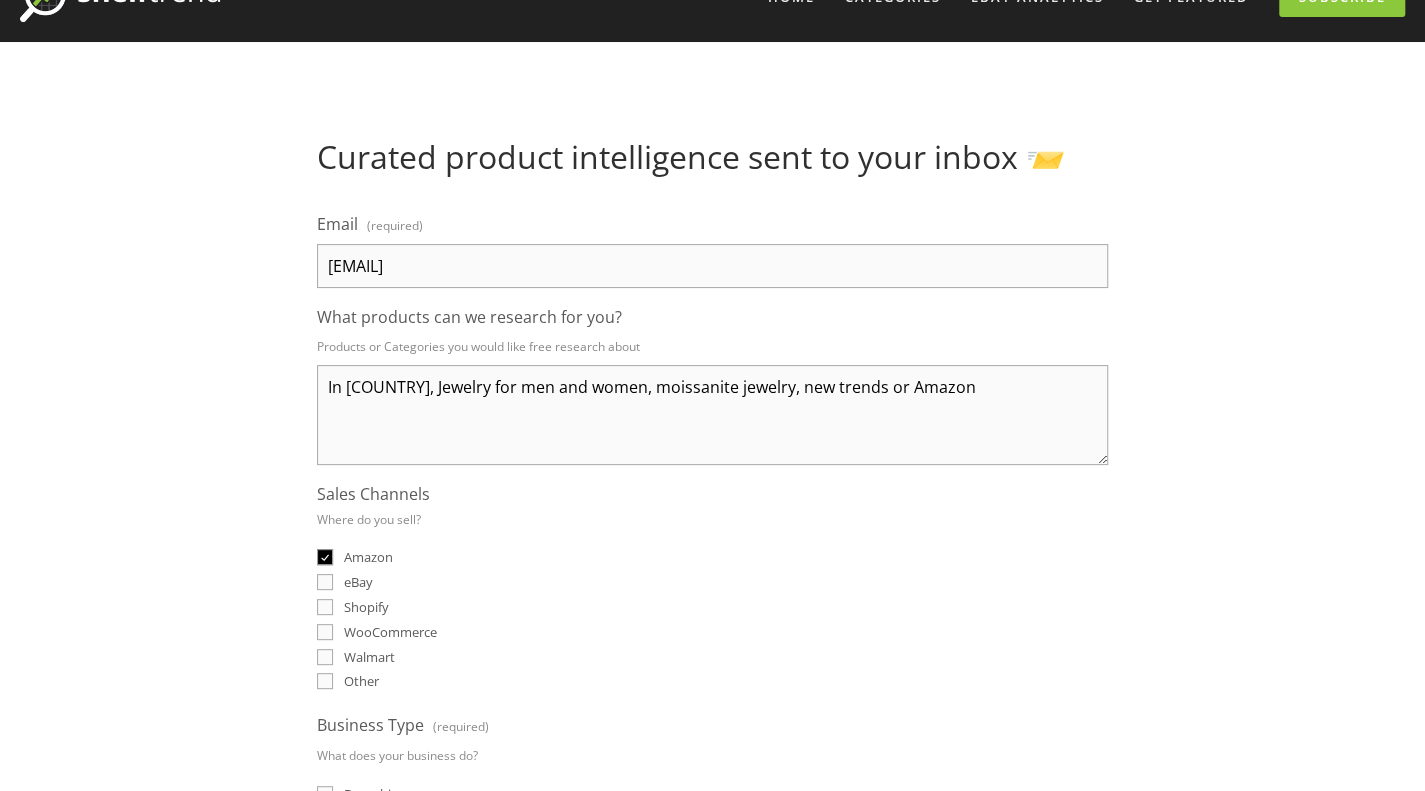 click on "In American, Jewelry for men and women, moissanite jewelry, new trends or Amazon" at bounding box center (712, 415) 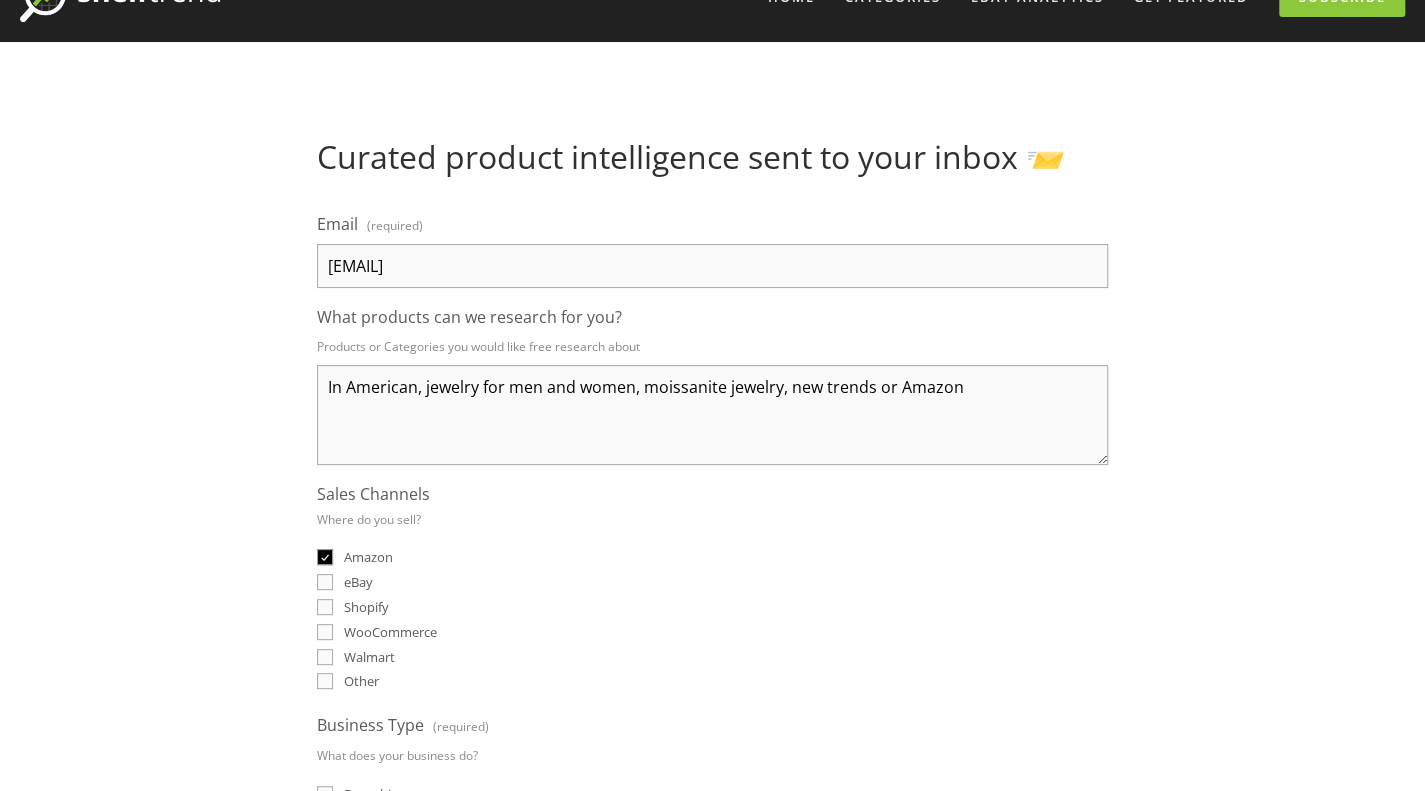 click on "In American, jewelry for men and women, moissanite jewelry, new trends or Amazon" at bounding box center [712, 415] 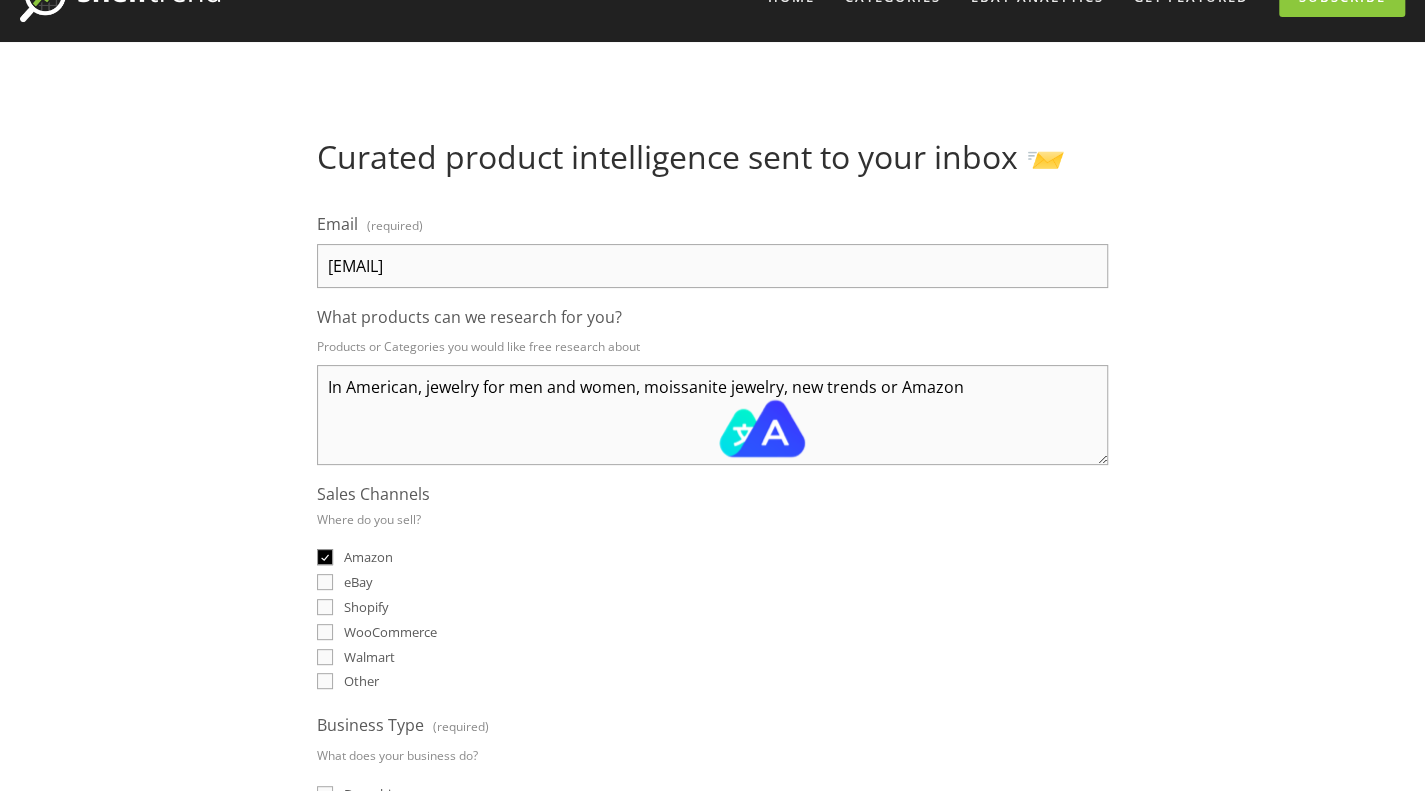 click on "In American, jewelry for men and women, moissanite jewelry, new trends or Amazon" at bounding box center [712, 415] 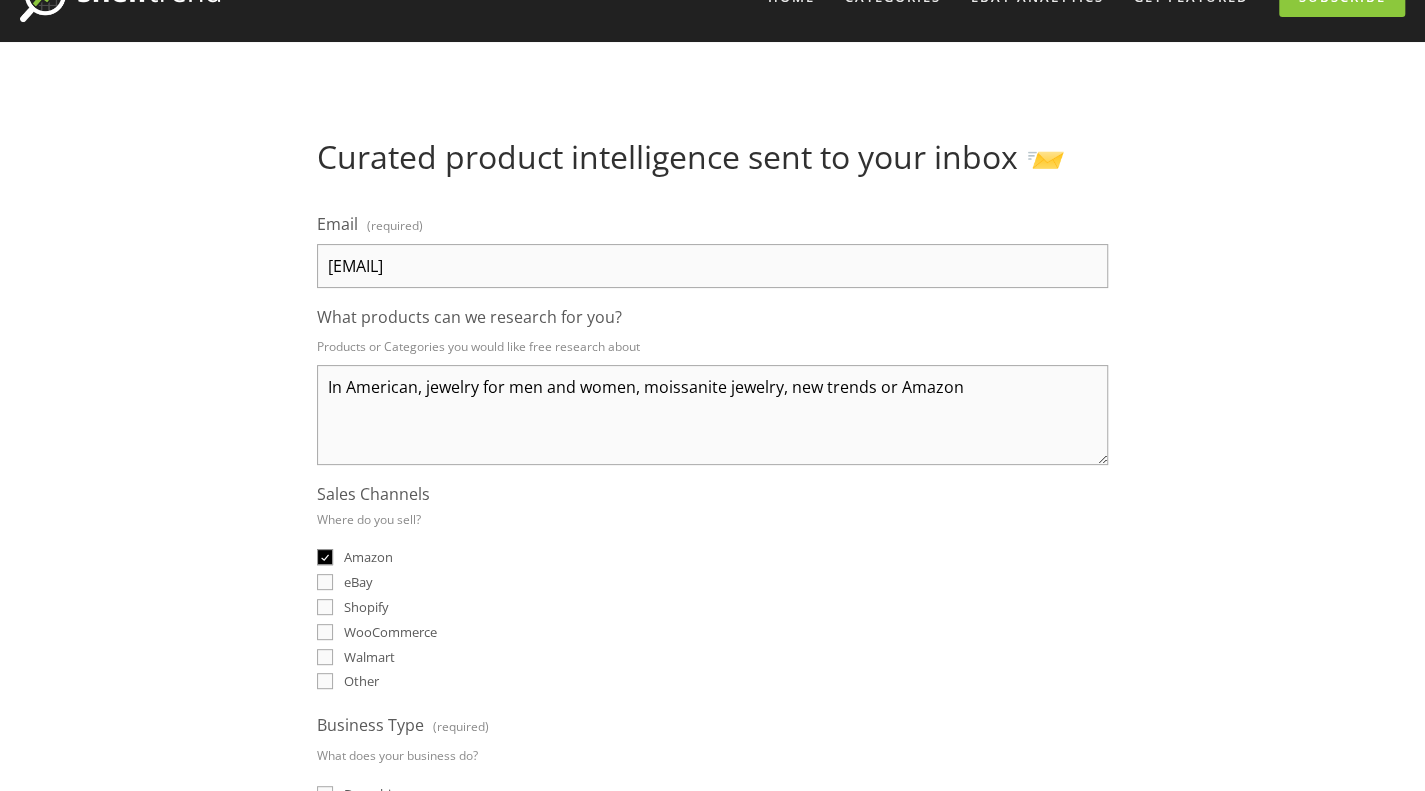 click on "In American, jewelry for men and women, moissanite jewelry, new trends or Amazon" at bounding box center (712, 415) 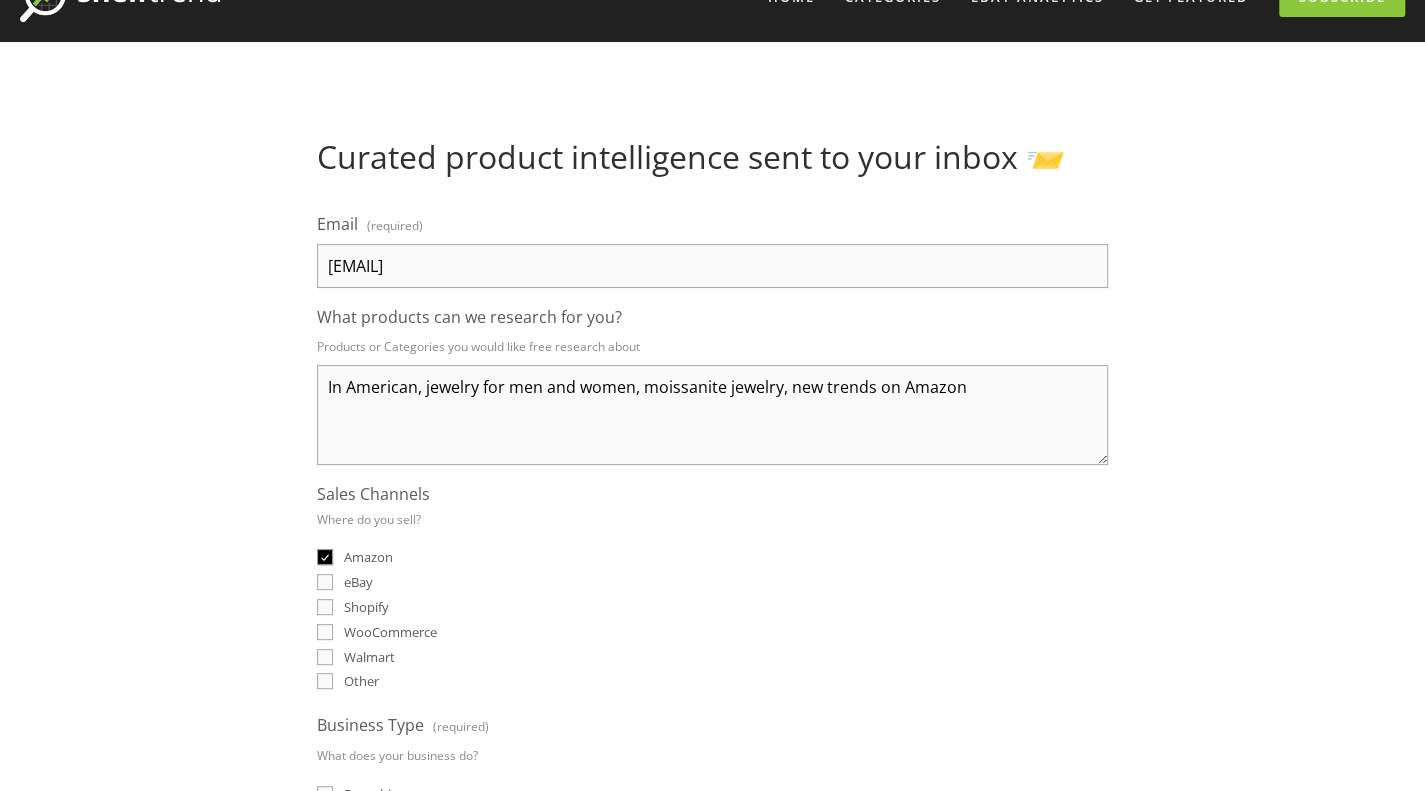 click on "In American, jewelry for men and women, moissanite jewelry, new trends on Amazon" at bounding box center (712, 415) 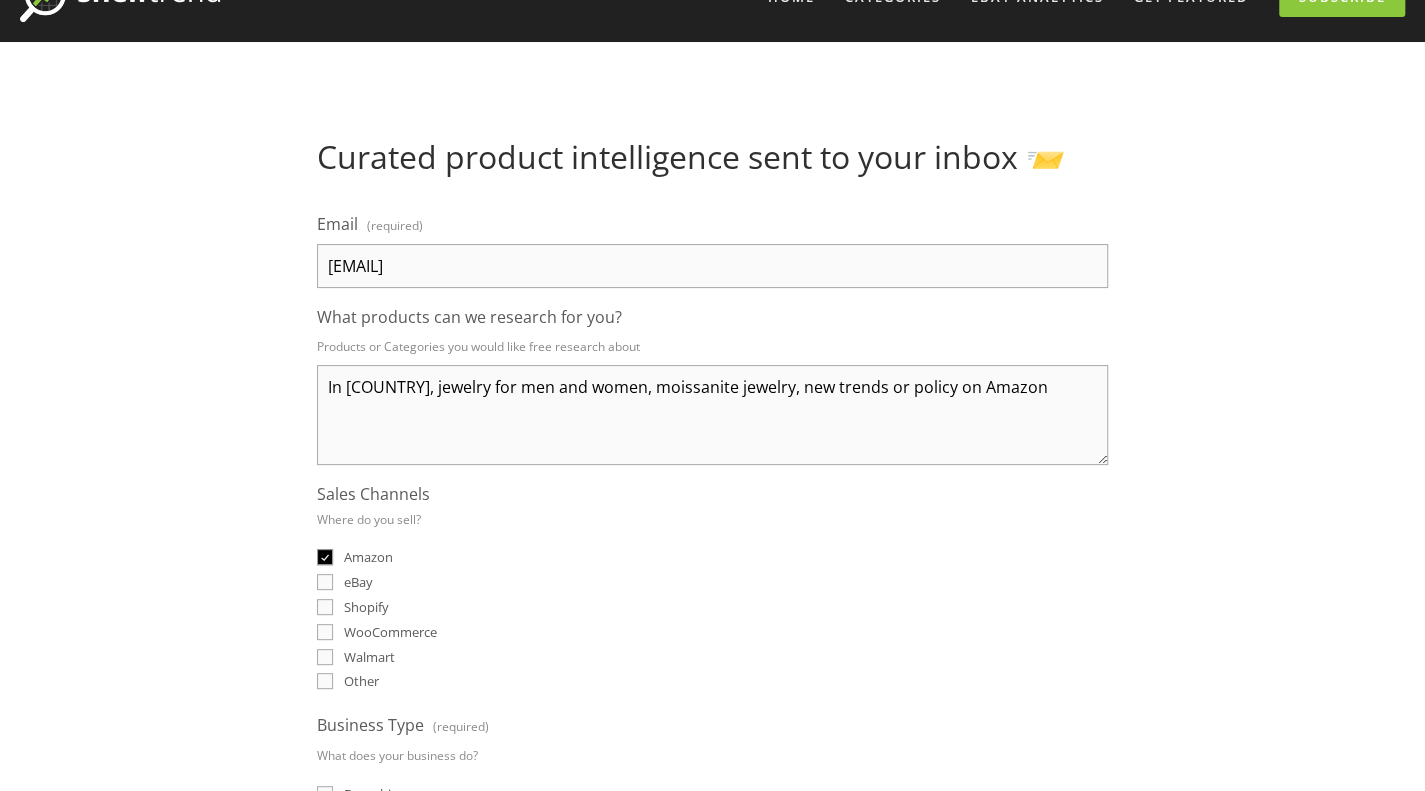 click on "In American, jewelry for men and women, moissanite jewelry, new trends or policy on Amazon" at bounding box center [712, 415] 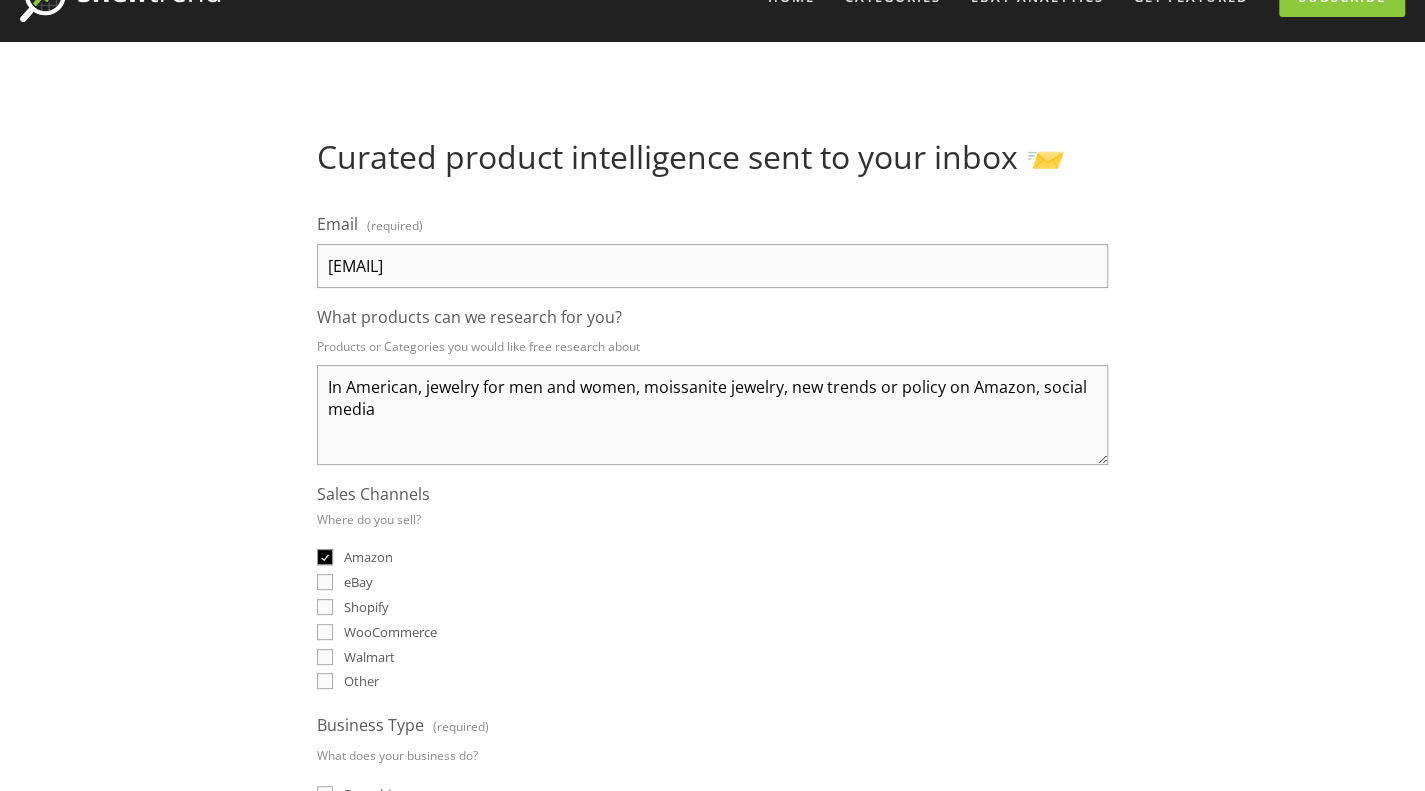 click on "In American, jewelry for men and women, moissanite jewelry, new trends or policy on Amazon, social media" at bounding box center (712, 415) 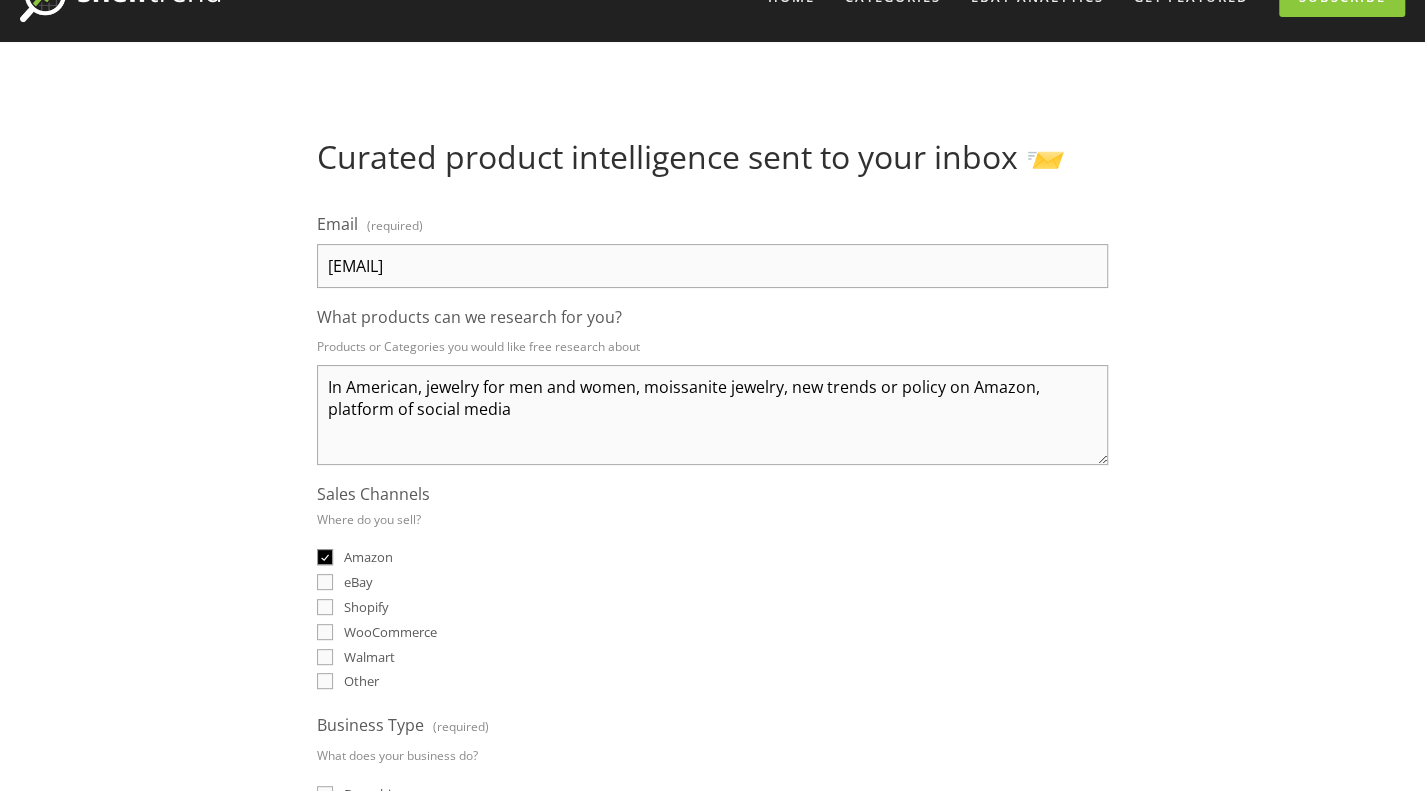 drag, startPoint x: 704, startPoint y: 425, endPoint x: 684, endPoint y: 417, distance: 21.540659 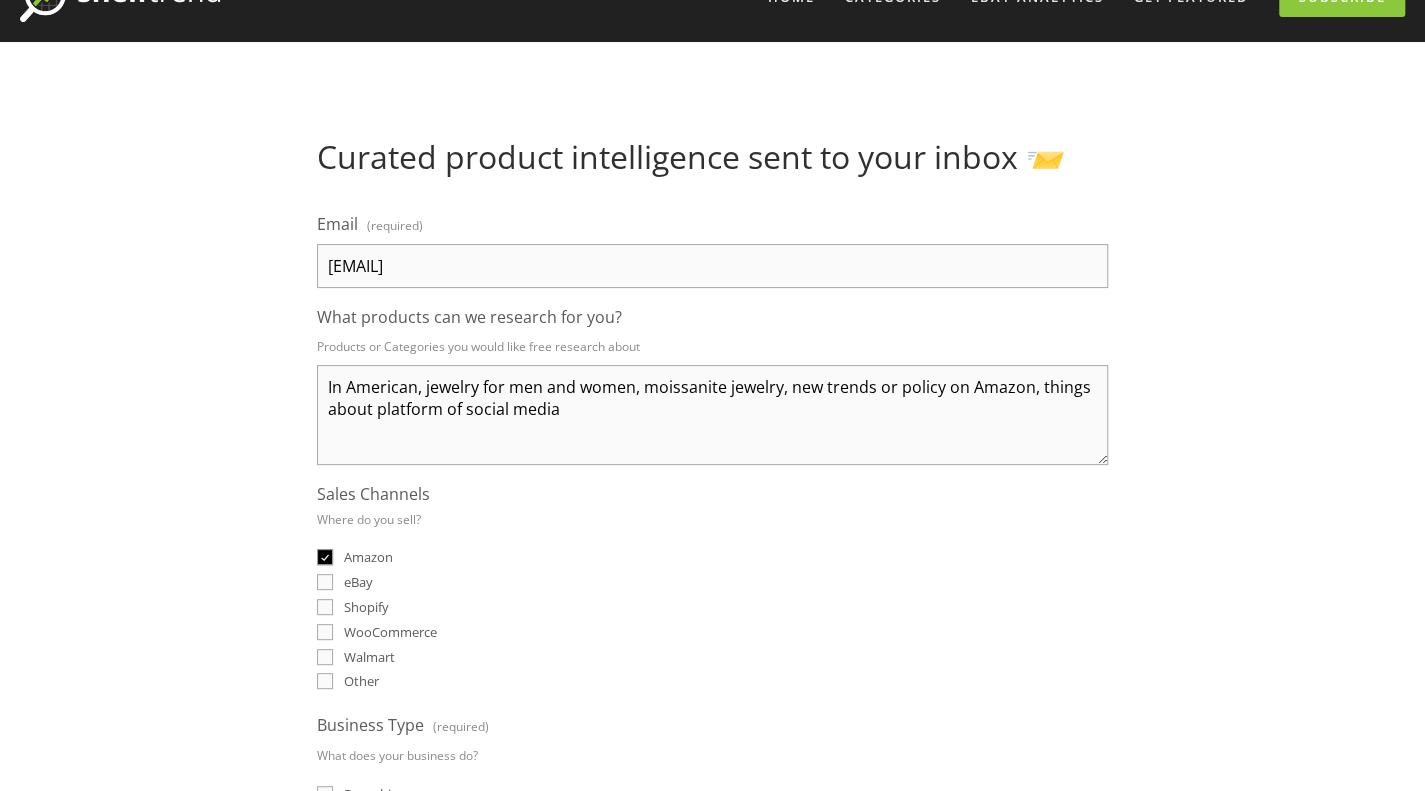 drag, startPoint x: 795, startPoint y: 467, endPoint x: 806, endPoint y: 433, distance: 35.735138 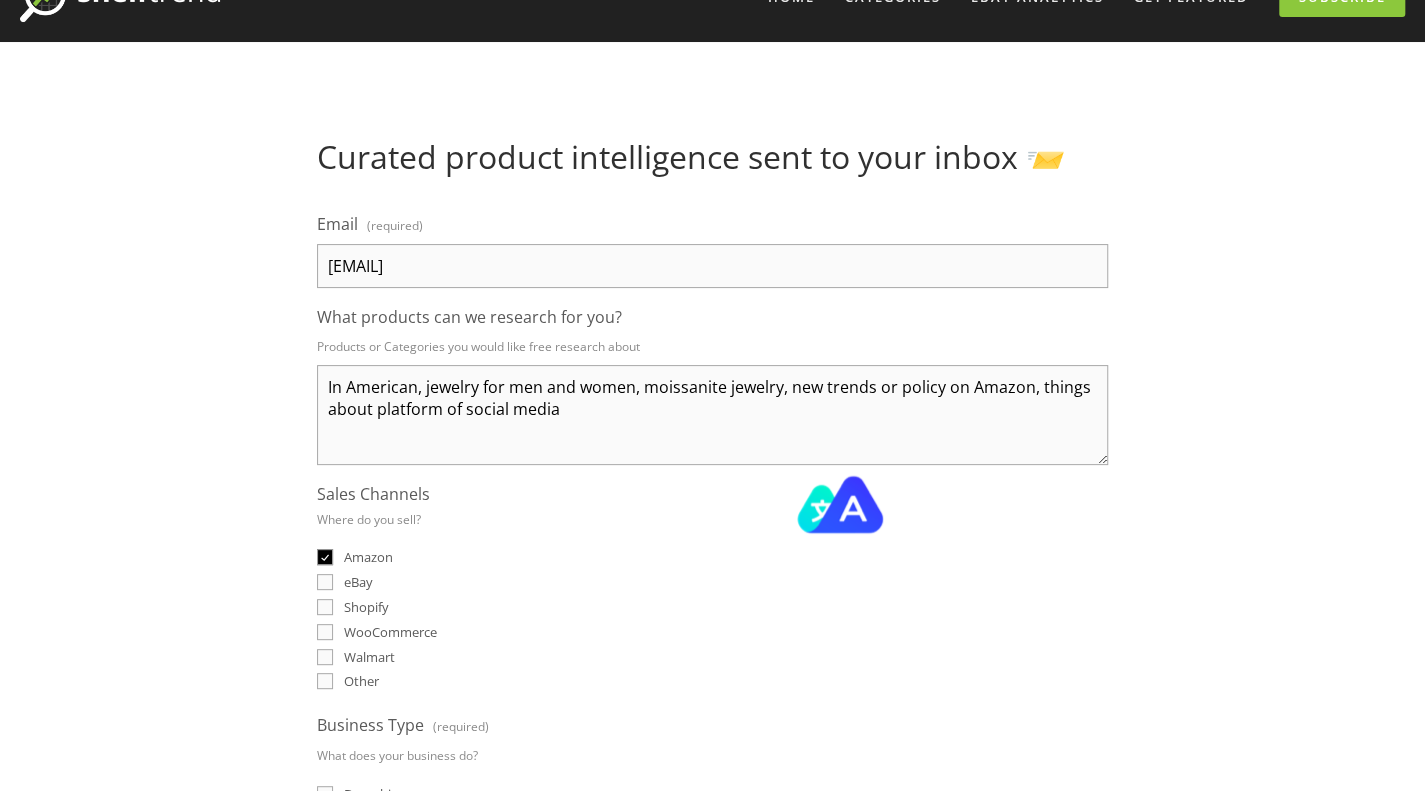 click on "In American, jewelry for men and women, moissanite jewelry, new trends or policy on Amazon, things about platform of social media" at bounding box center [712, 415] 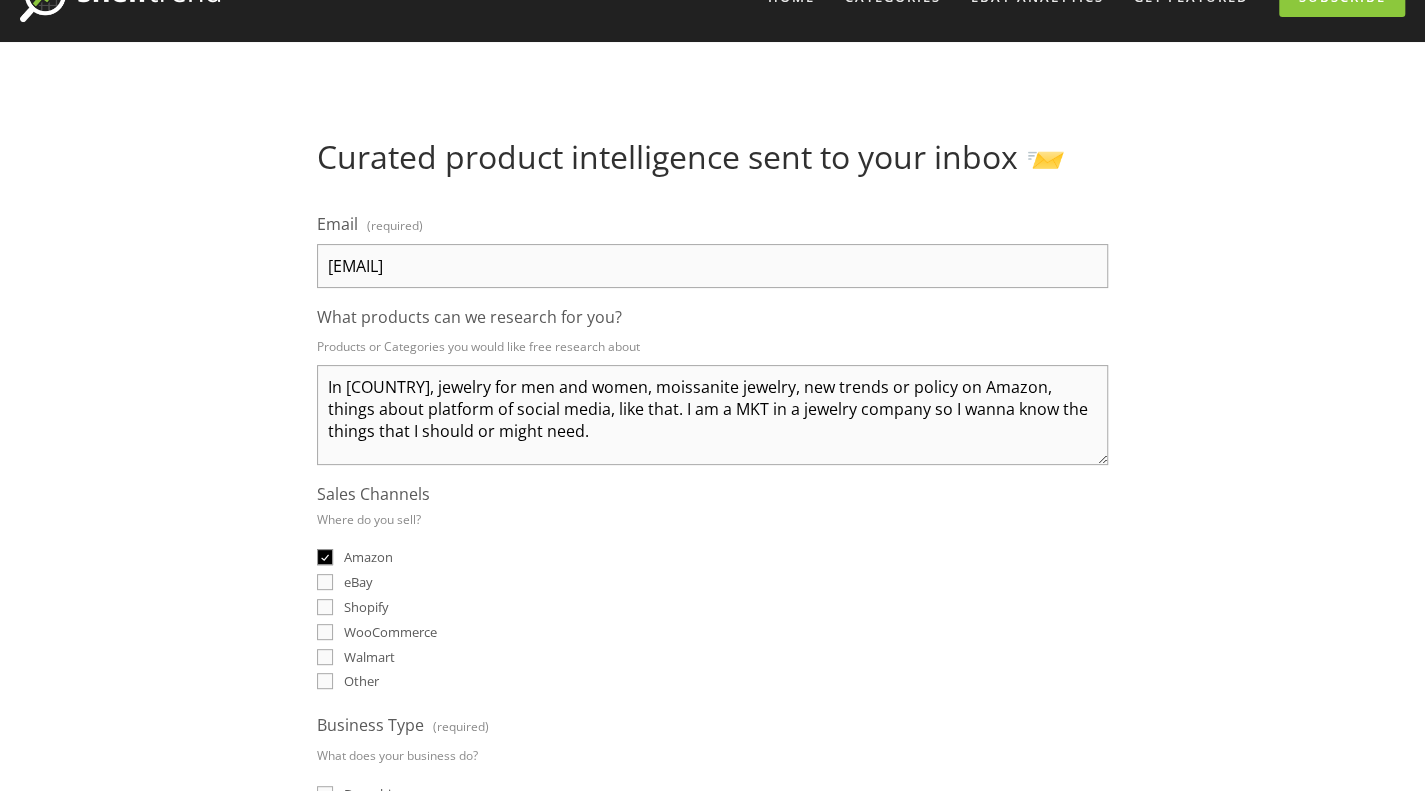 type on "In American, jewelry for men and women, moissanite jewelry, new trends or policy on Amazon, things about platform of social media, like that. I am a MKT in a jewelry company so I wanna know the things that I should or might need." 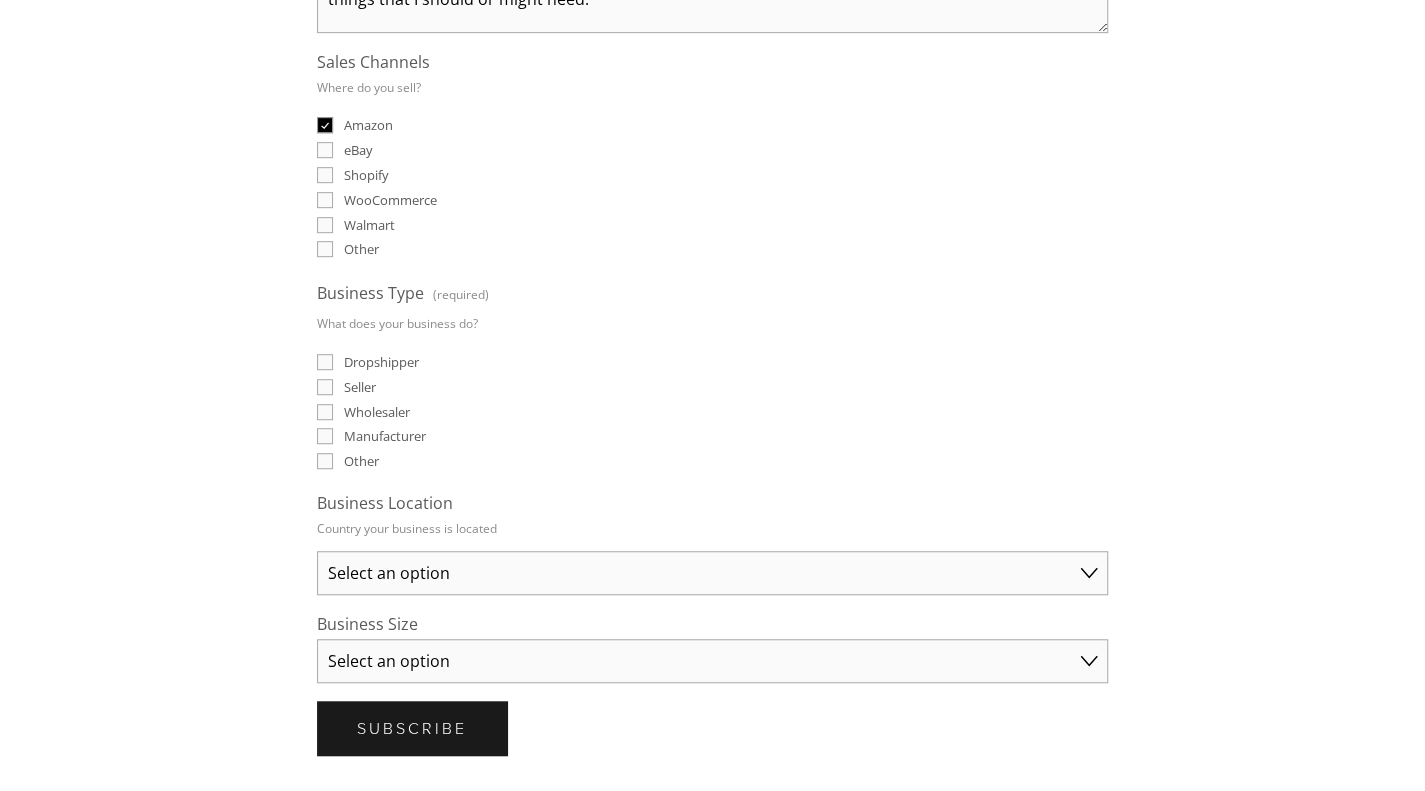scroll, scrollTop: 600, scrollLeft: 0, axis: vertical 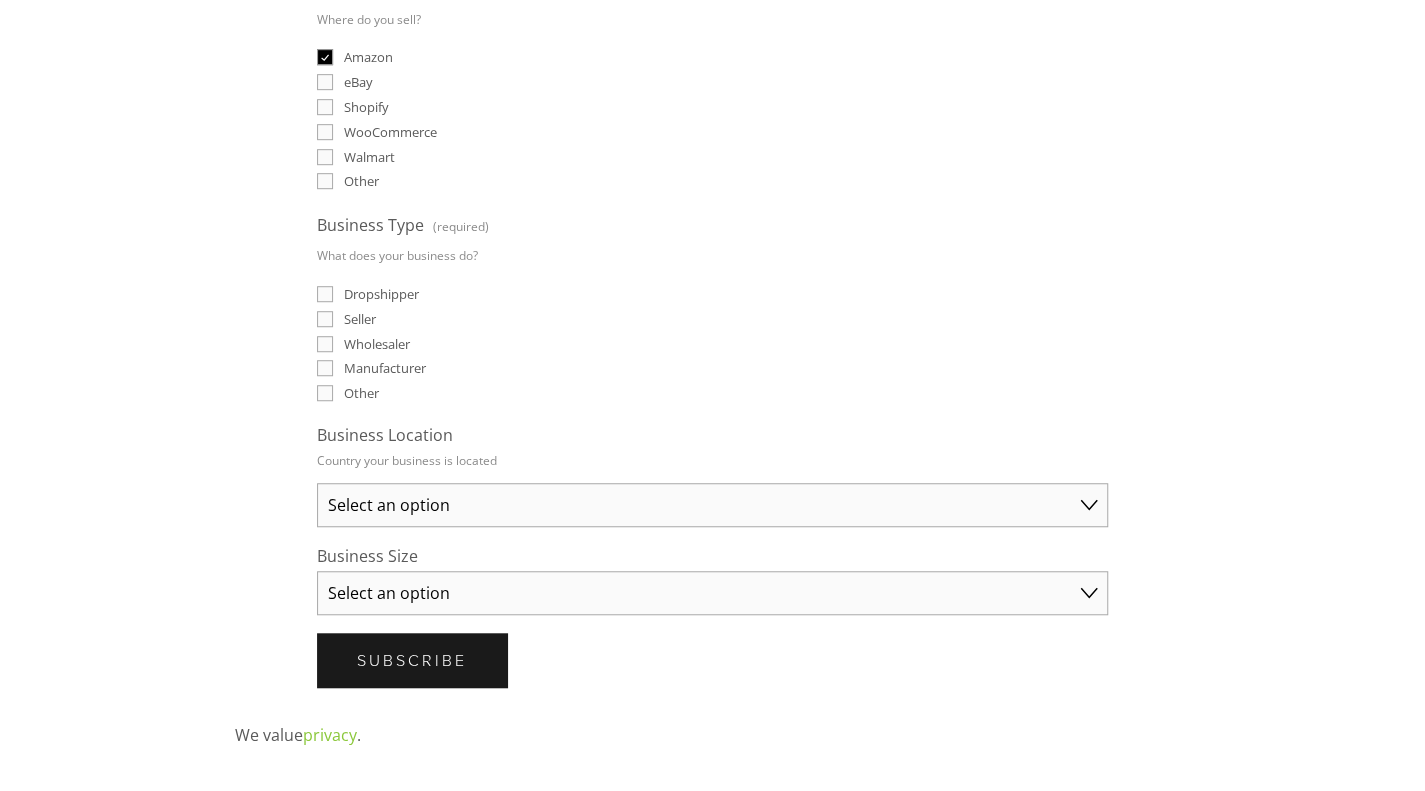click on "Seller" at bounding box center (360, 319) 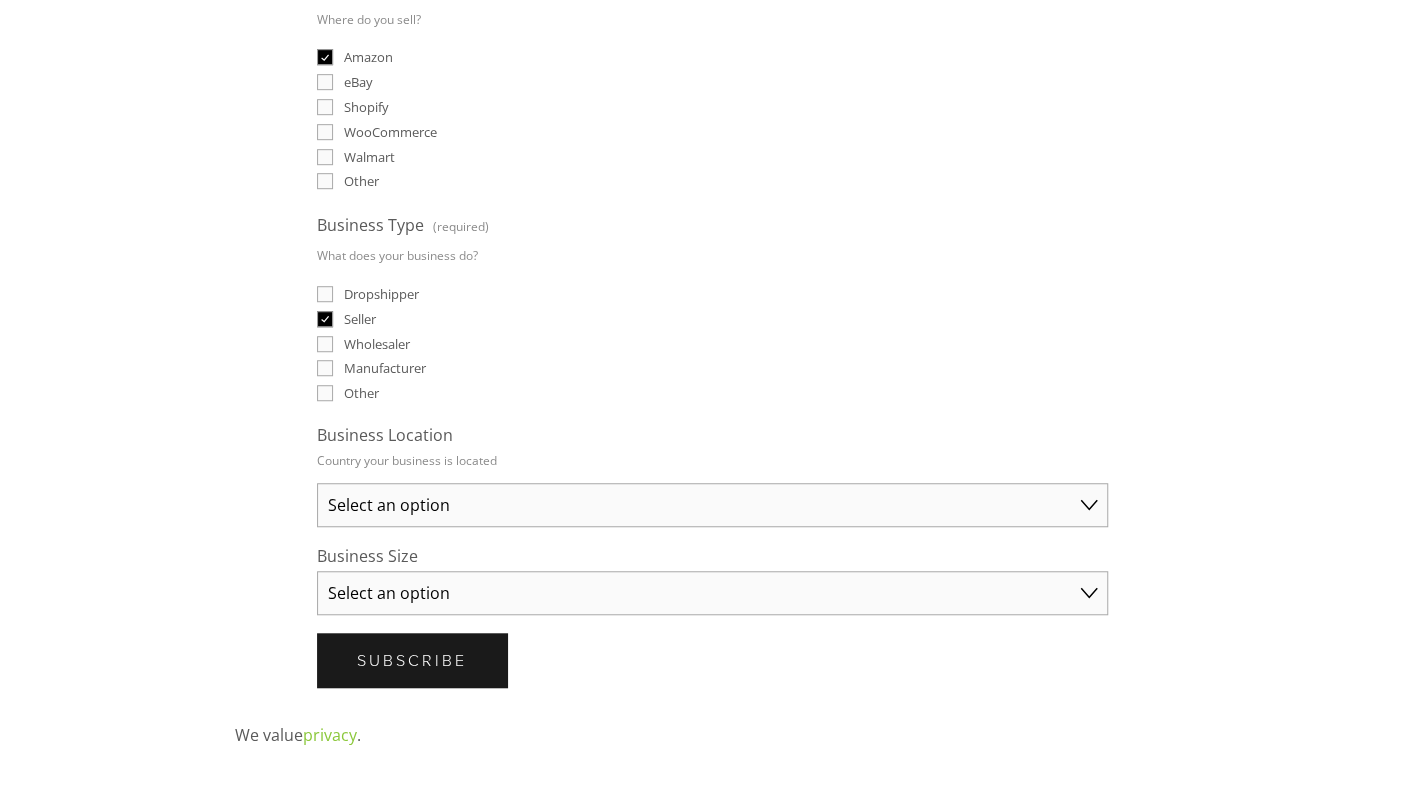click on "Other" at bounding box center [361, 393] 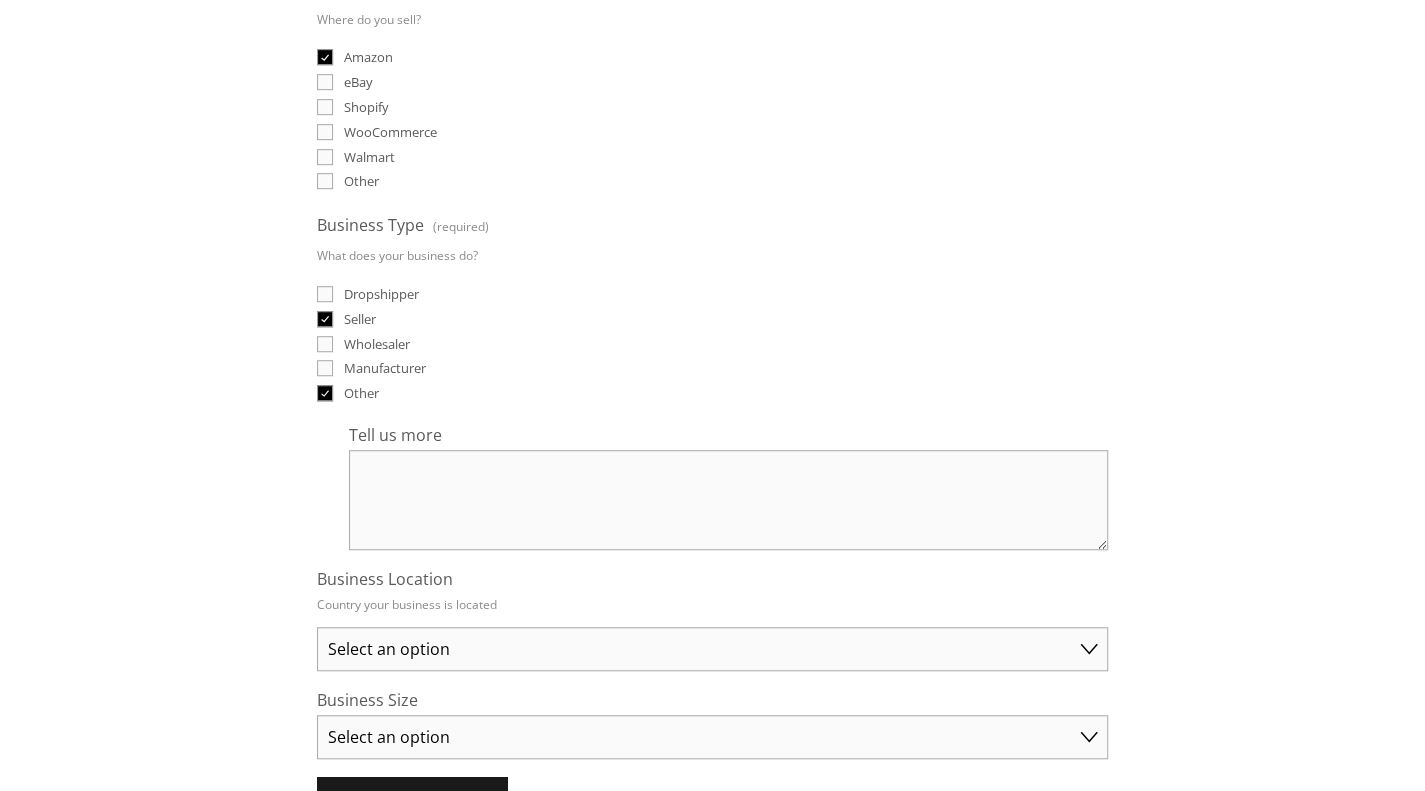 click on "Other" at bounding box center (361, 393) 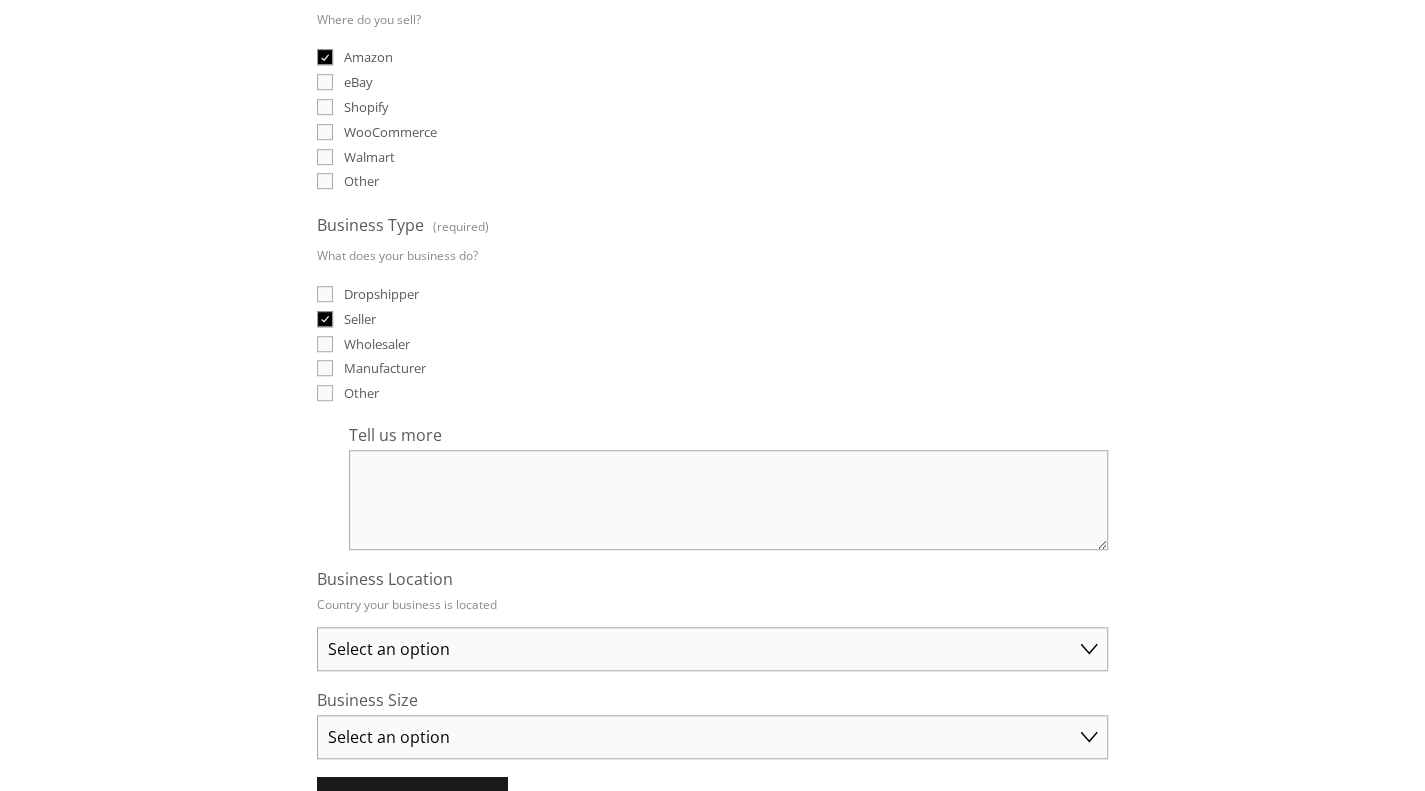 checkbox on "false" 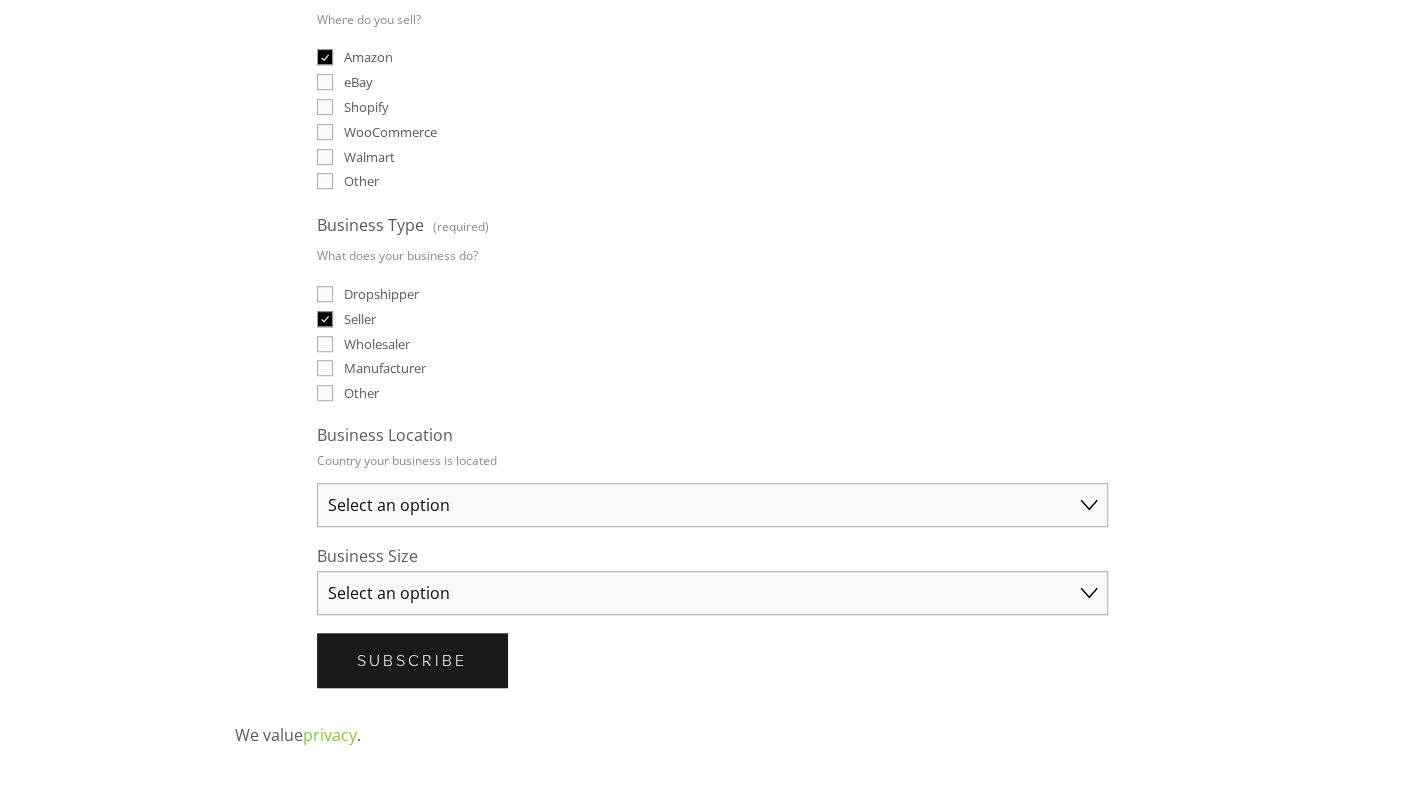 click on "Business Type (required) What does your business do? Dropshipper Seller Wholesaler Manufacturer Other" at bounding box center [712, 309] 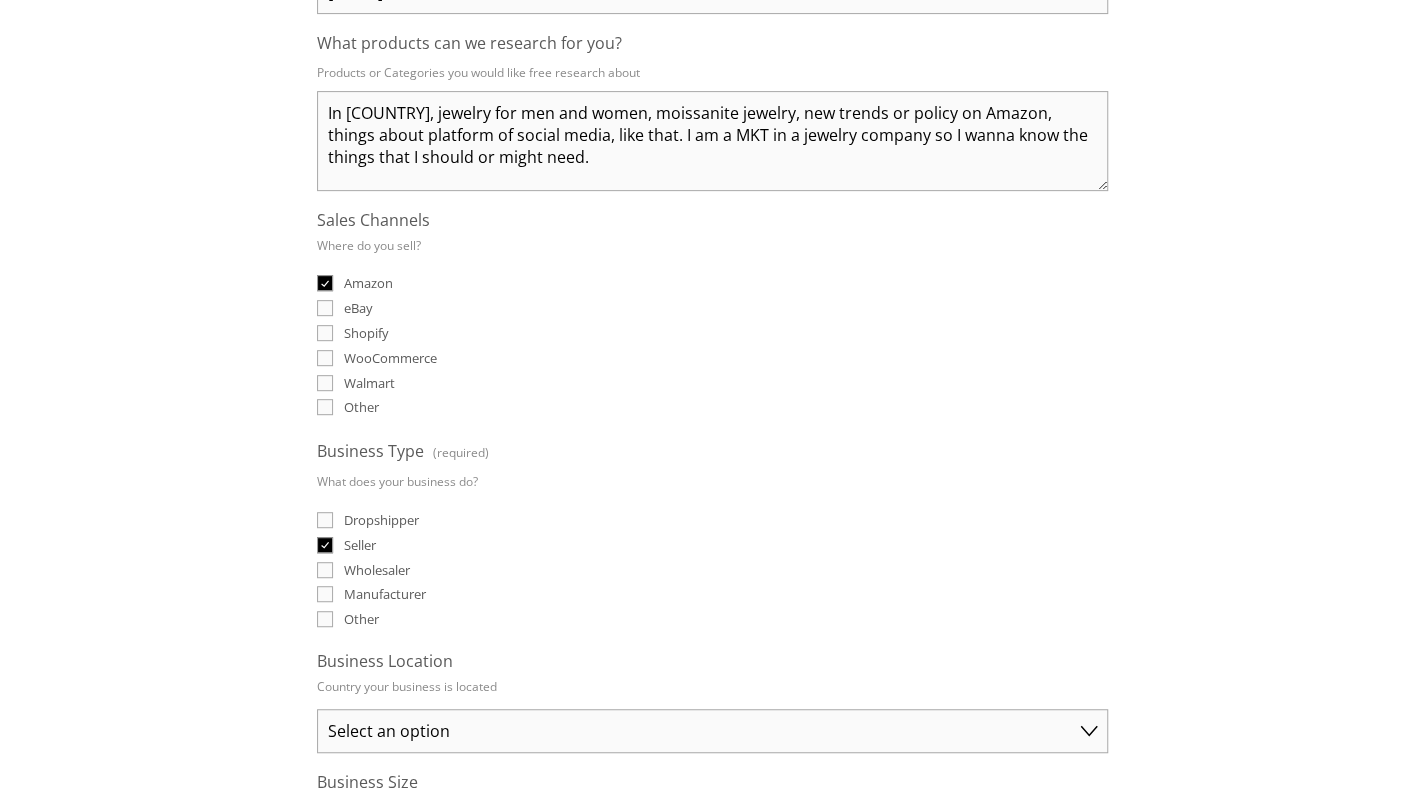 scroll, scrollTop: 300, scrollLeft: 0, axis: vertical 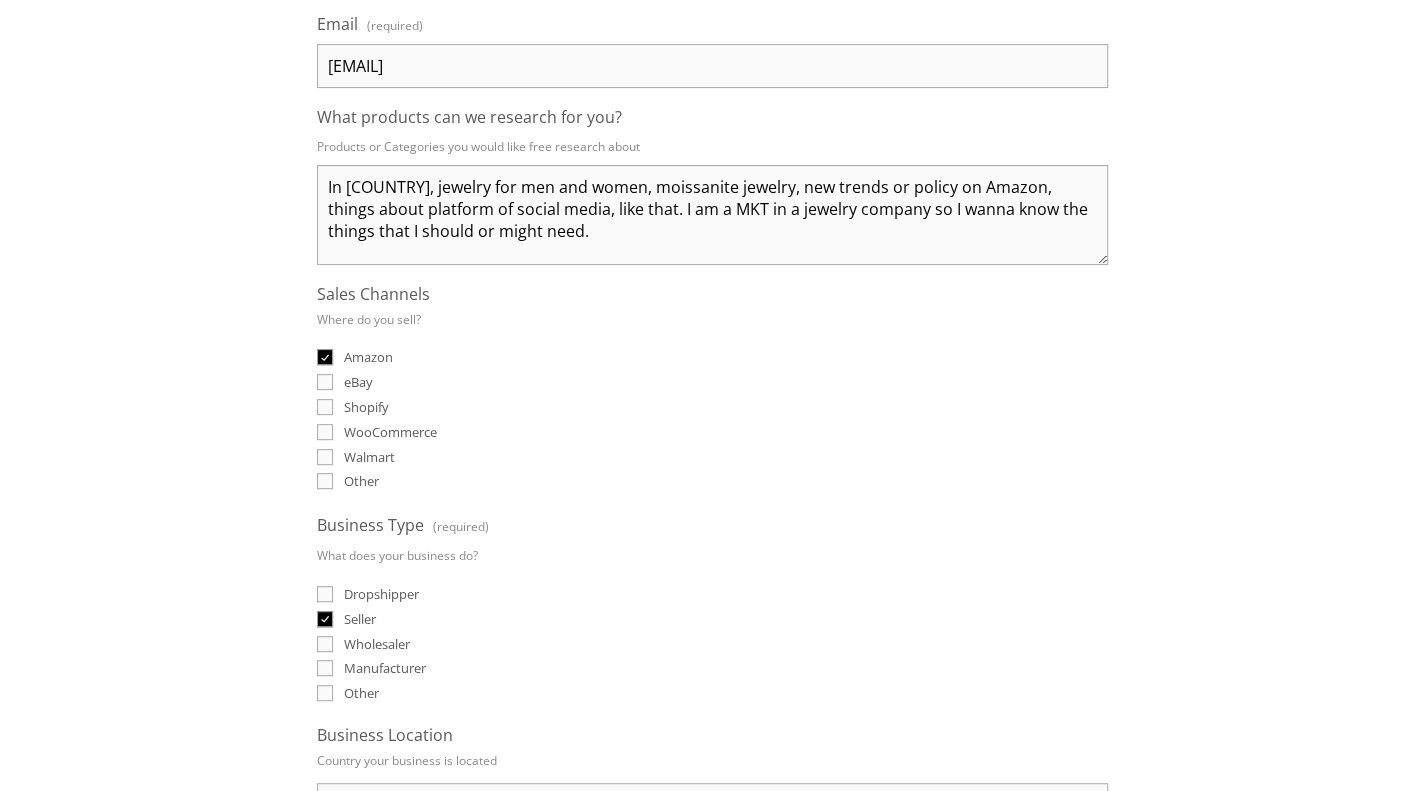 click on "eBay" at bounding box center (358, 382) 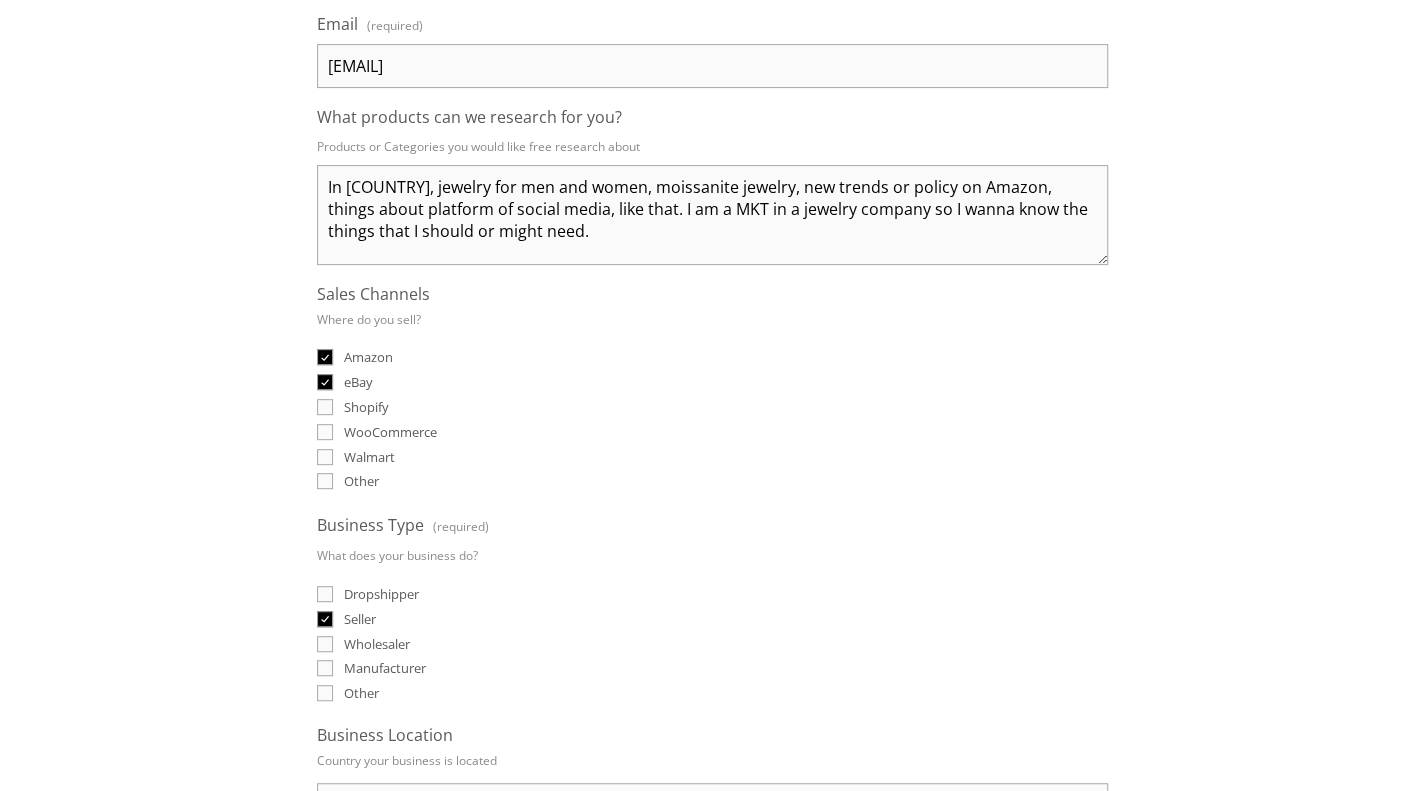 click on "Shopify" at bounding box center (366, 407) 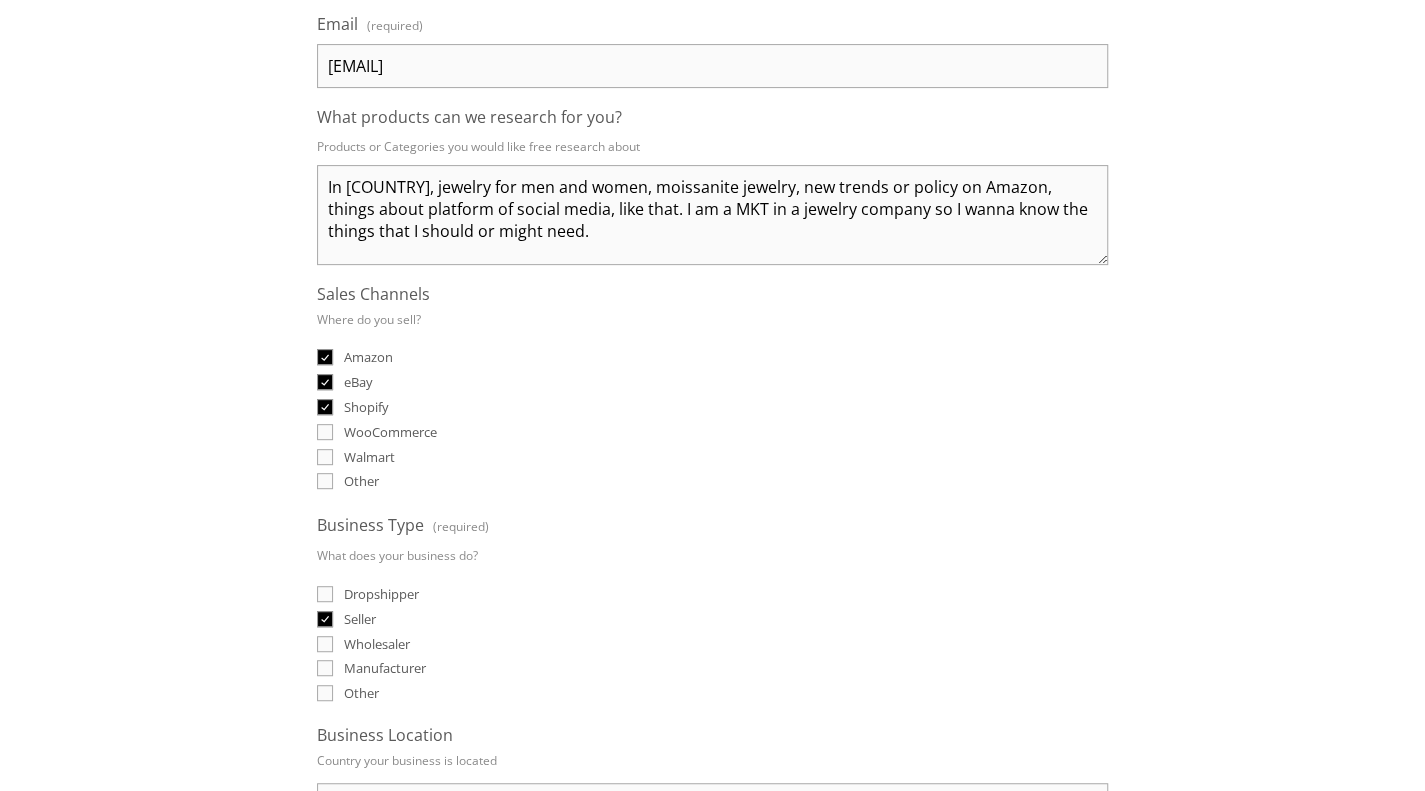 checkbox on "true" 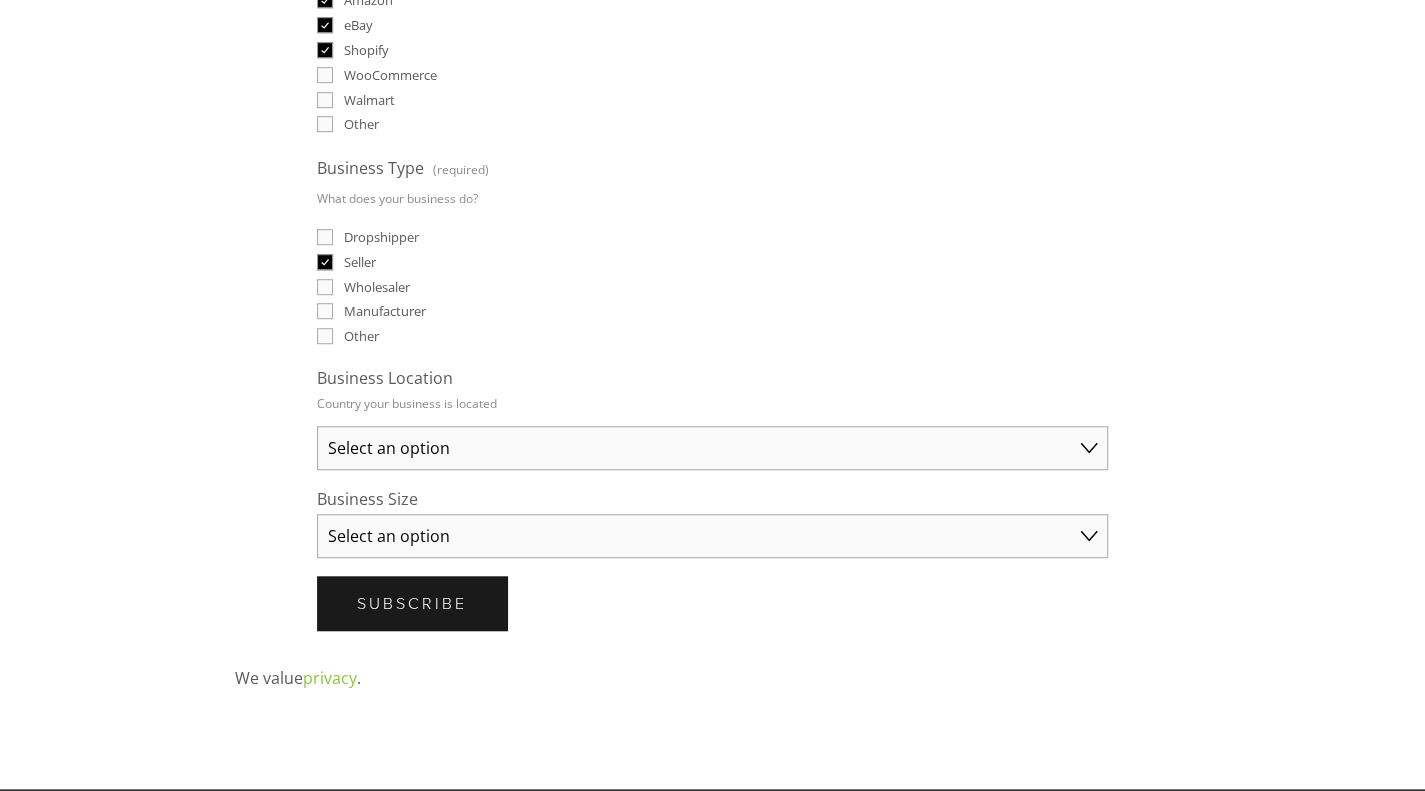 scroll, scrollTop: 700, scrollLeft: 0, axis: vertical 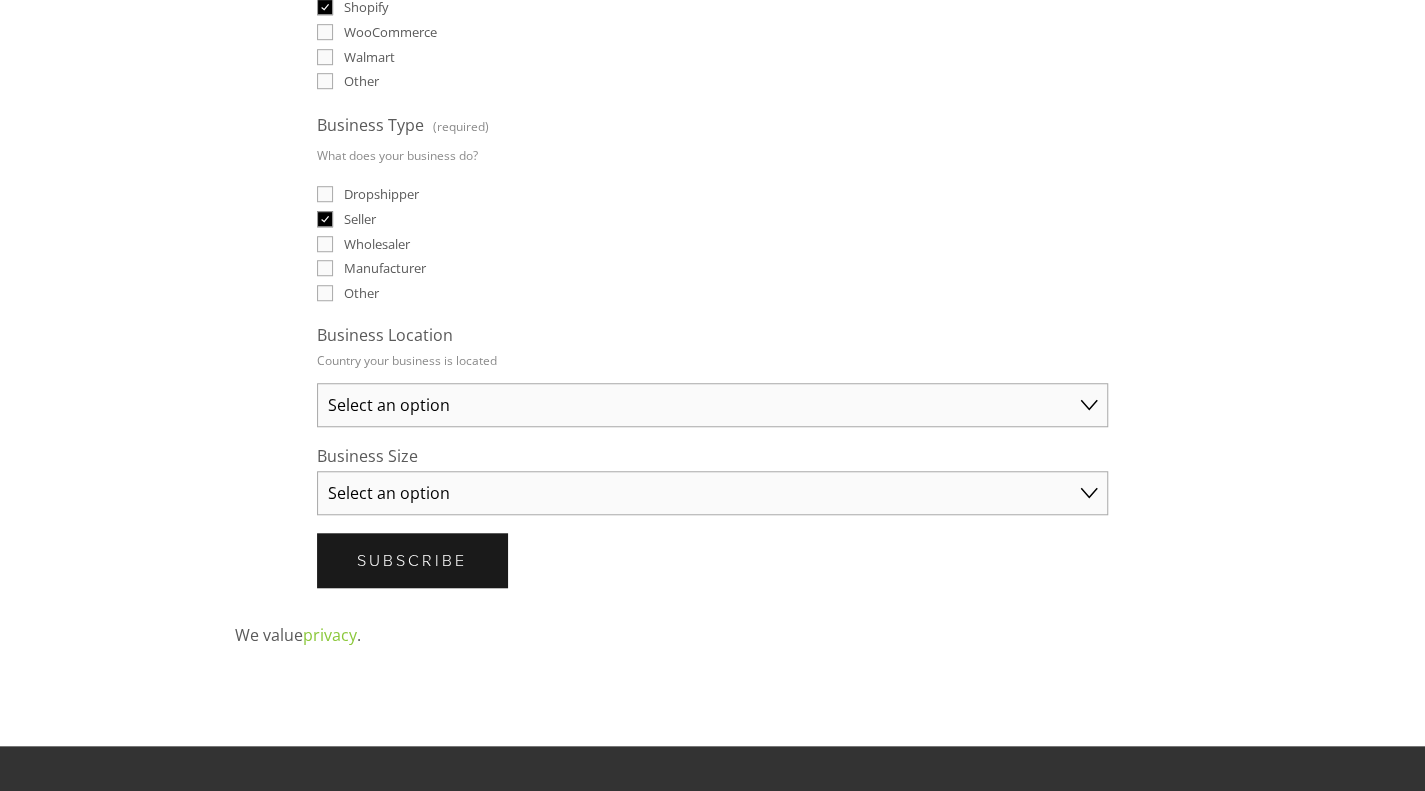 drag, startPoint x: 498, startPoint y: 392, endPoint x: 512, endPoint y: 411, distance: 23.600847 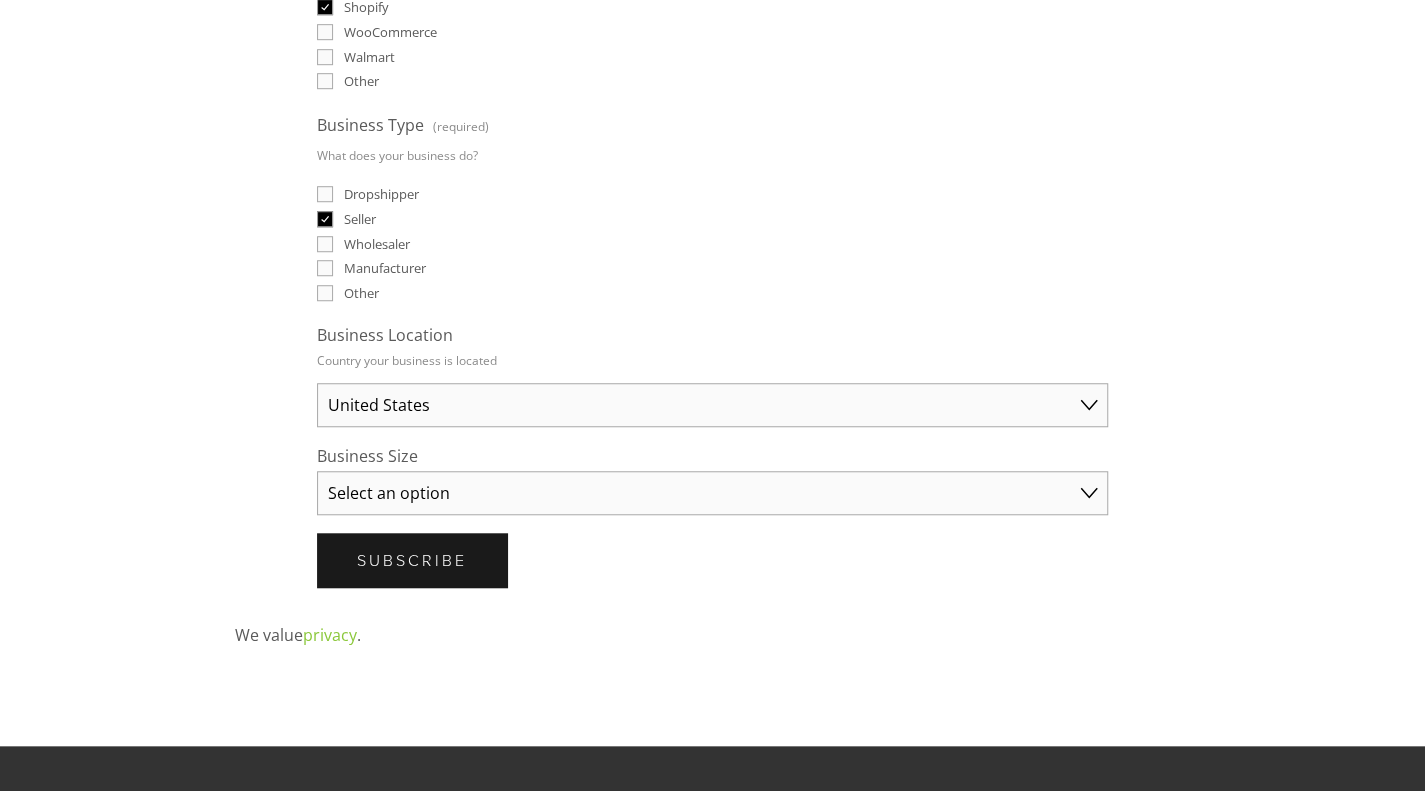 click on "Select an option Australia United States United Kingdom China Japan Germany Canada Other" at bounding box center [712, 405] 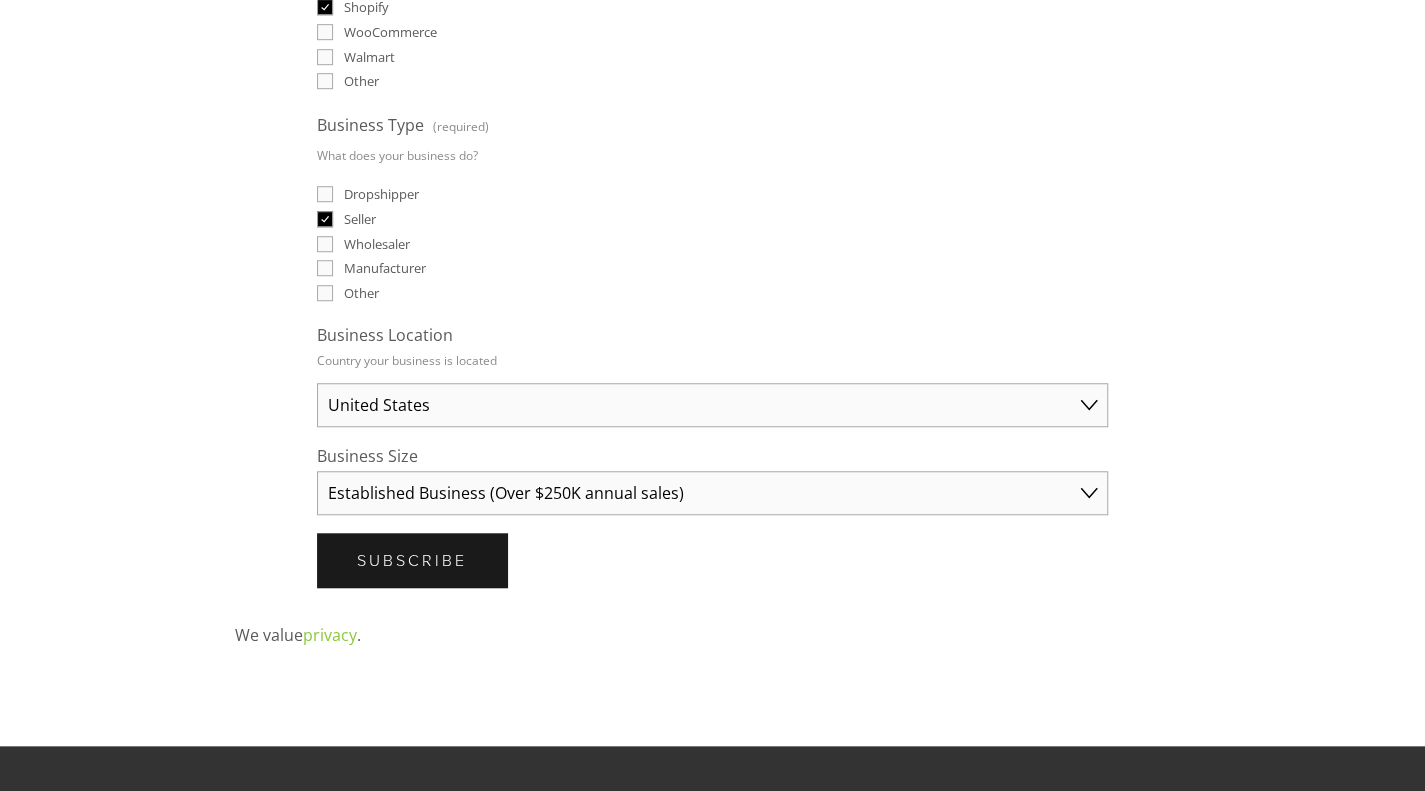 click on "Select an option Solo Merchant (under $50K annual sales) Small Business ($50K - $250K annual sales) Established Business (Over $250K annual sales)" at bounding box center (712, 493) 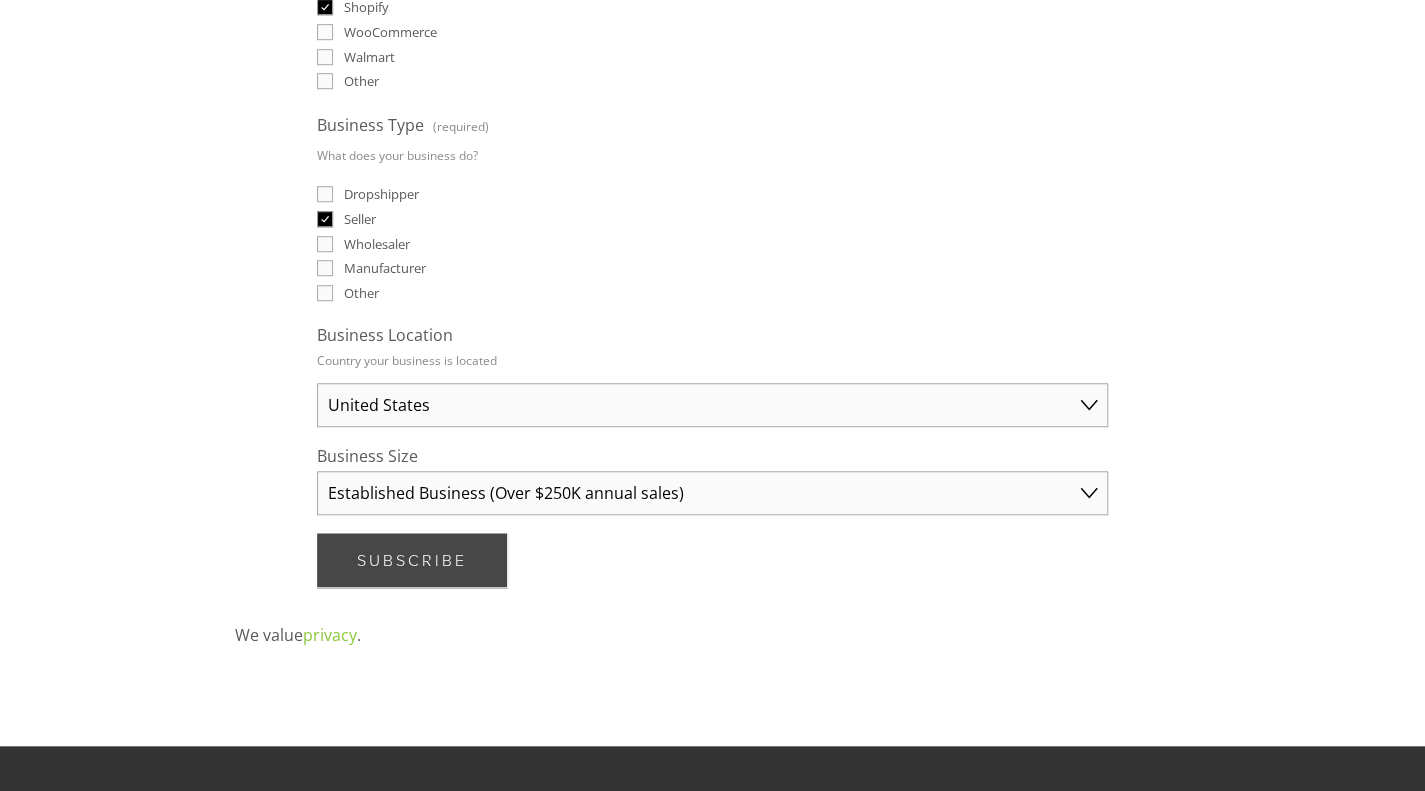 click on "Subscribe" at bounding box center (412, 560) 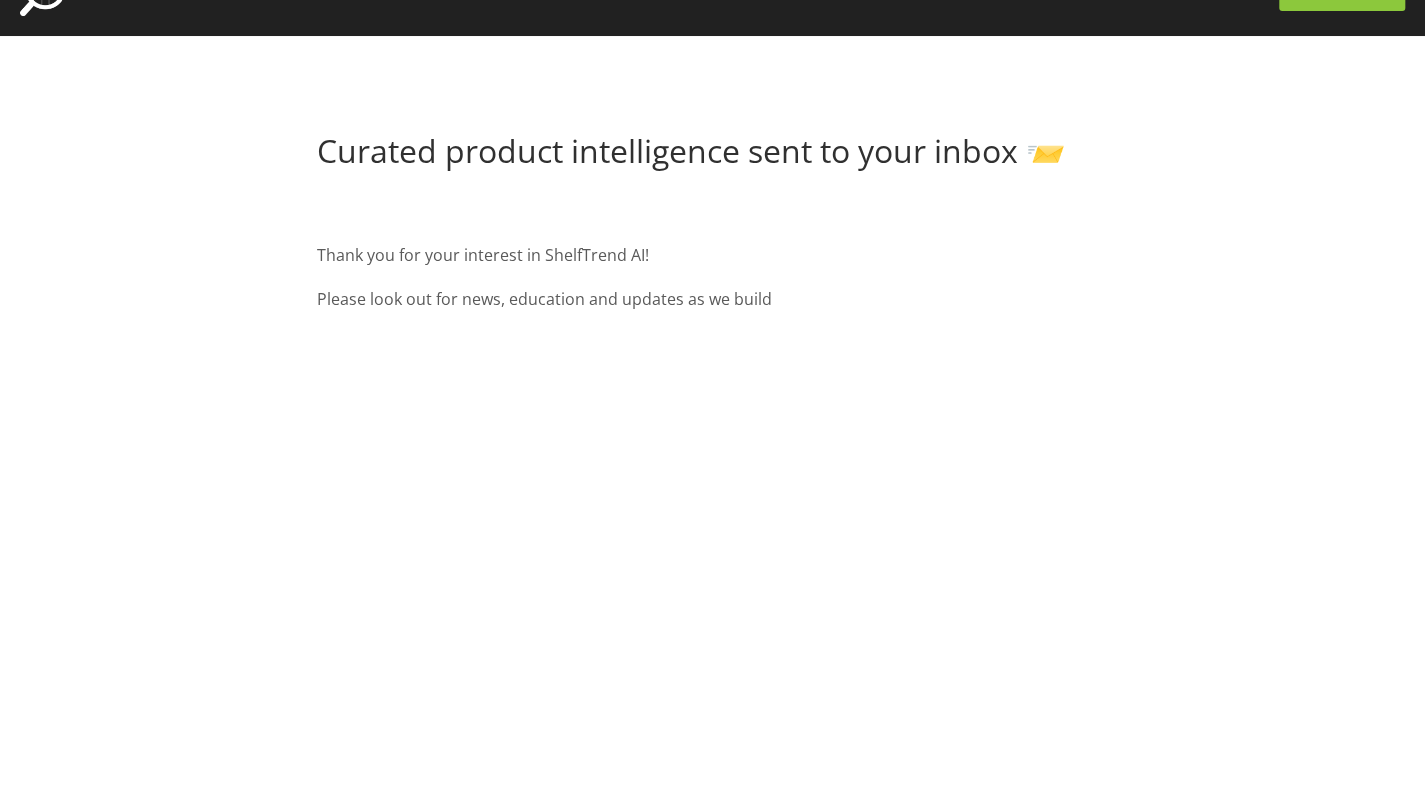 scroll, scrollTop: 0, scrollLeft: 0, axis: both 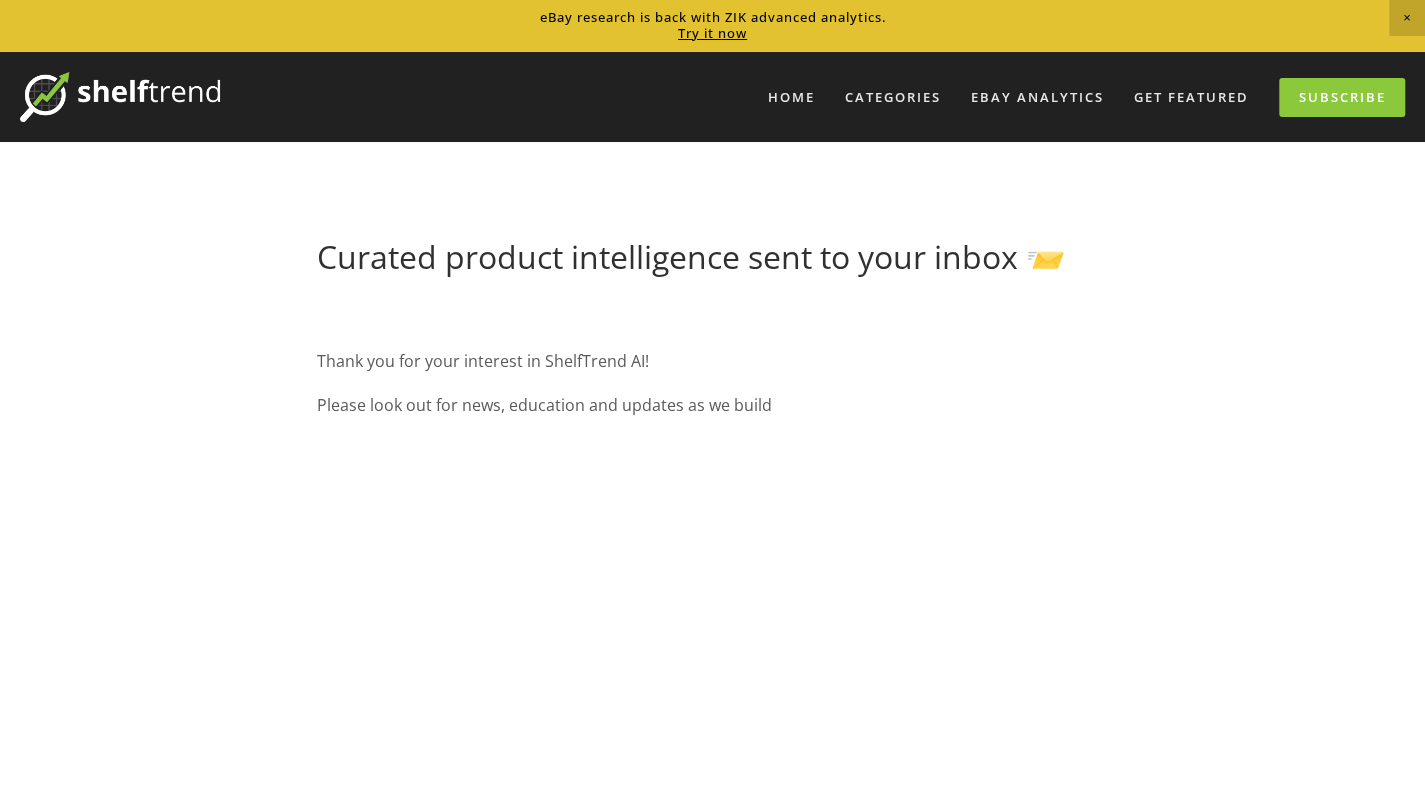 click on "Curated product intelligence sent to your inbox 📨" at bounding box center (712, 257) 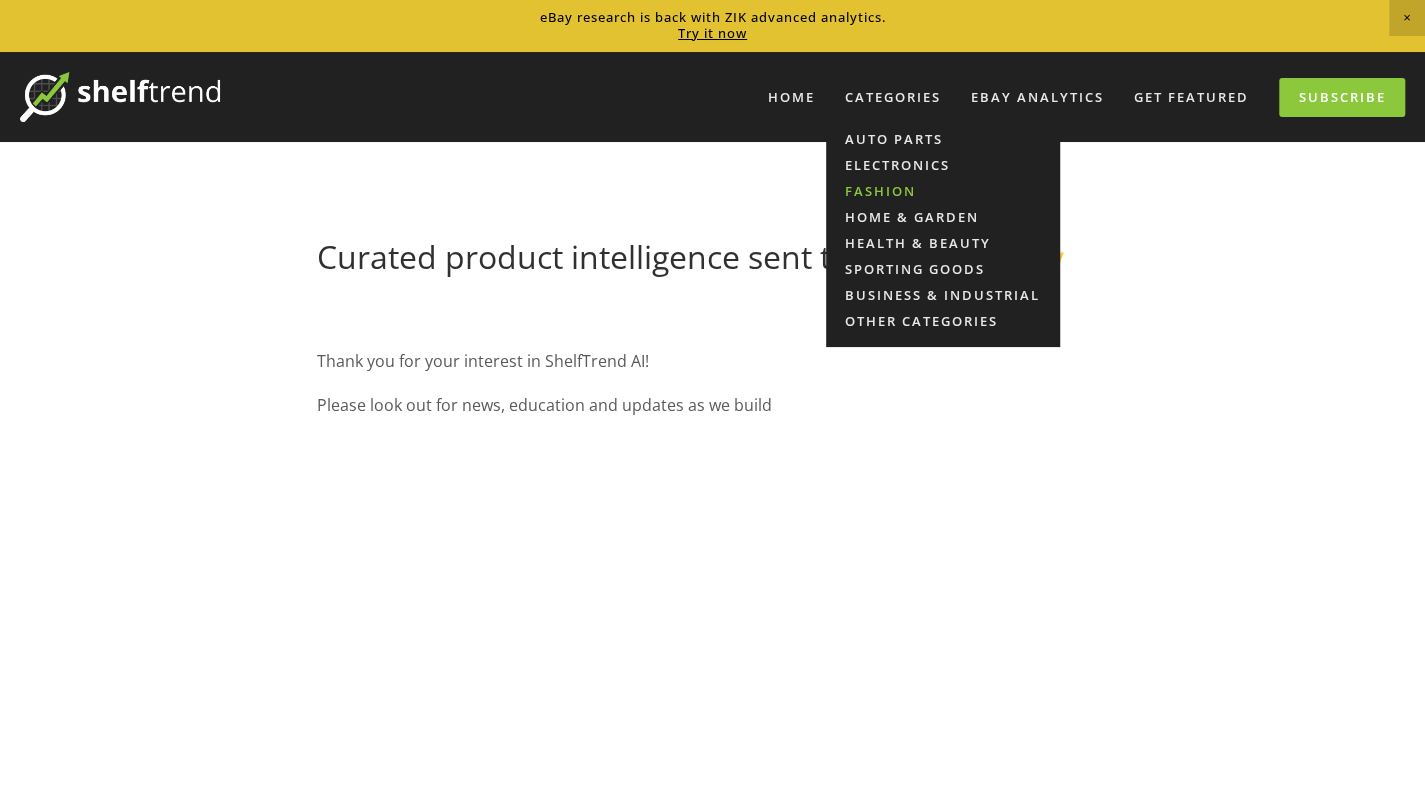 click on "Fashion" at bounding box center [943, 191] 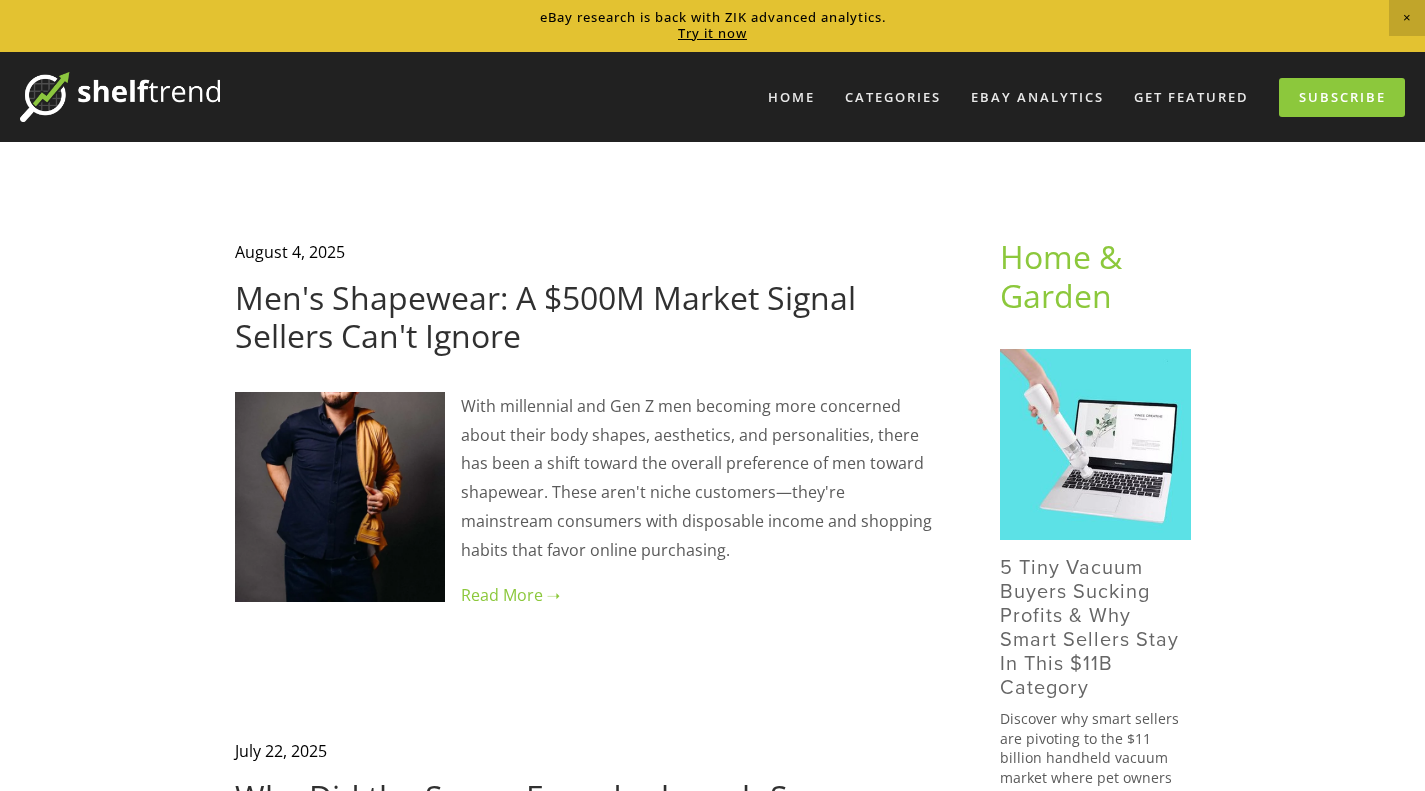scroll, scrollTop: 0, scrollLeft: 0, axis: both 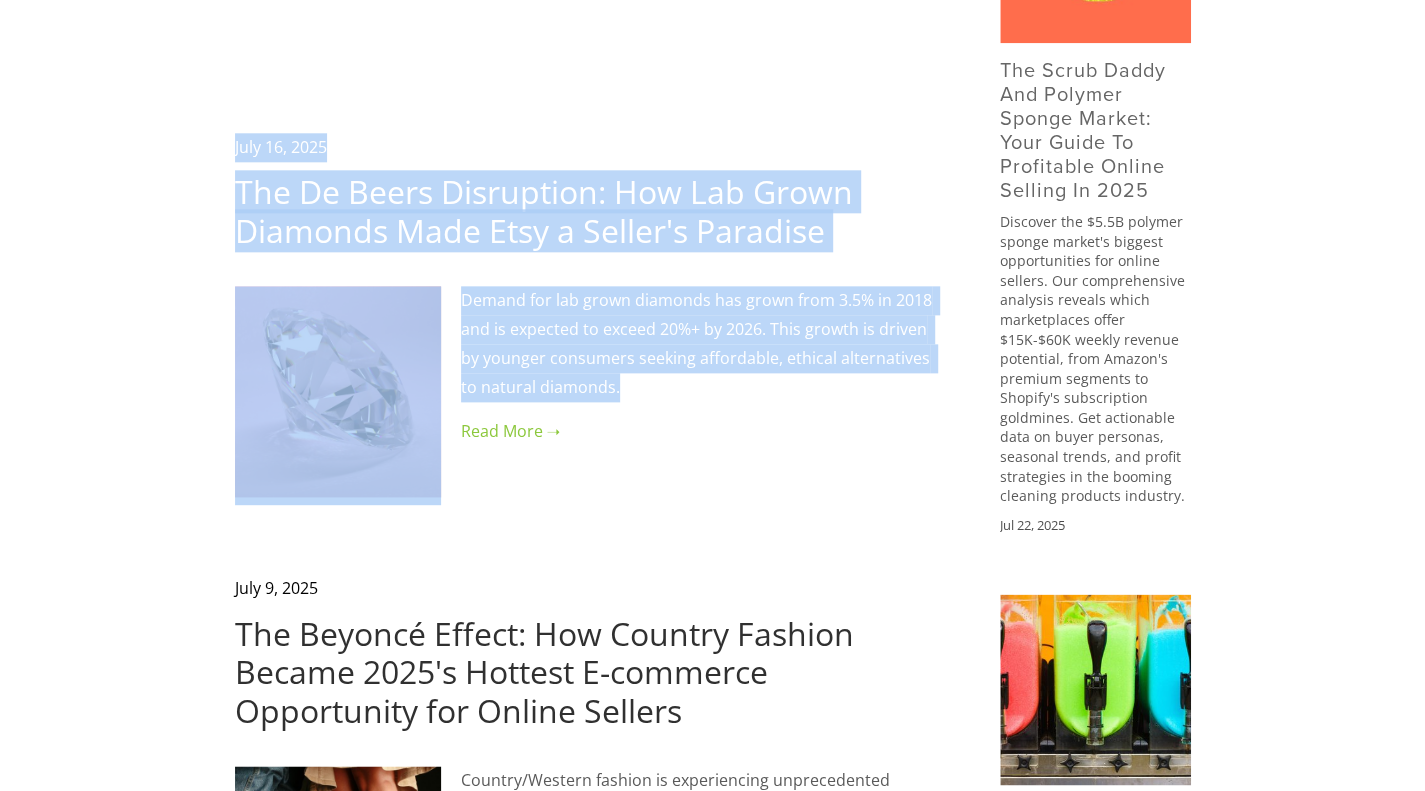 drag, startPoint x: 194, startPoint y: 213, endPoint x: 802, endPoint y: 428, distance: 644.8946 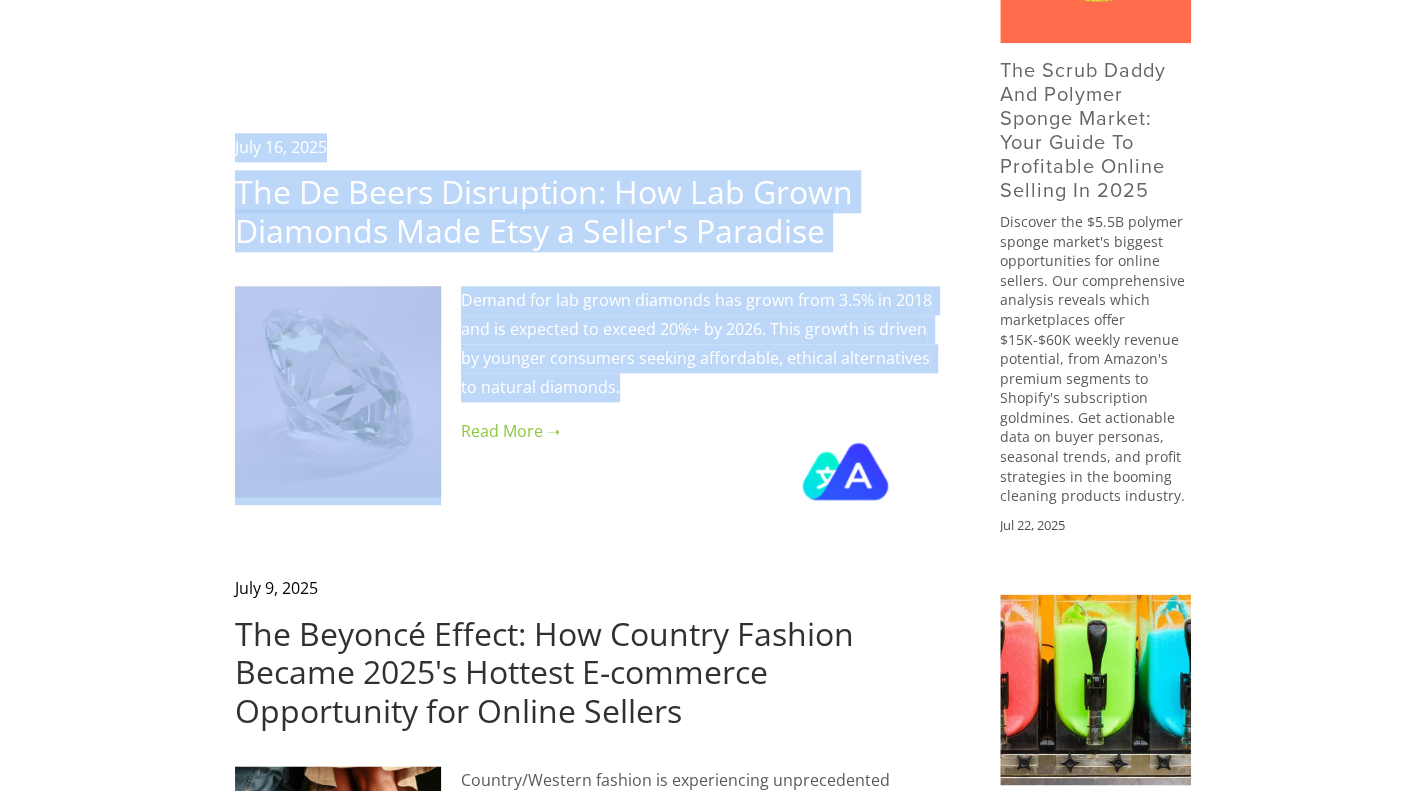 click at bounding box center [845, 471] 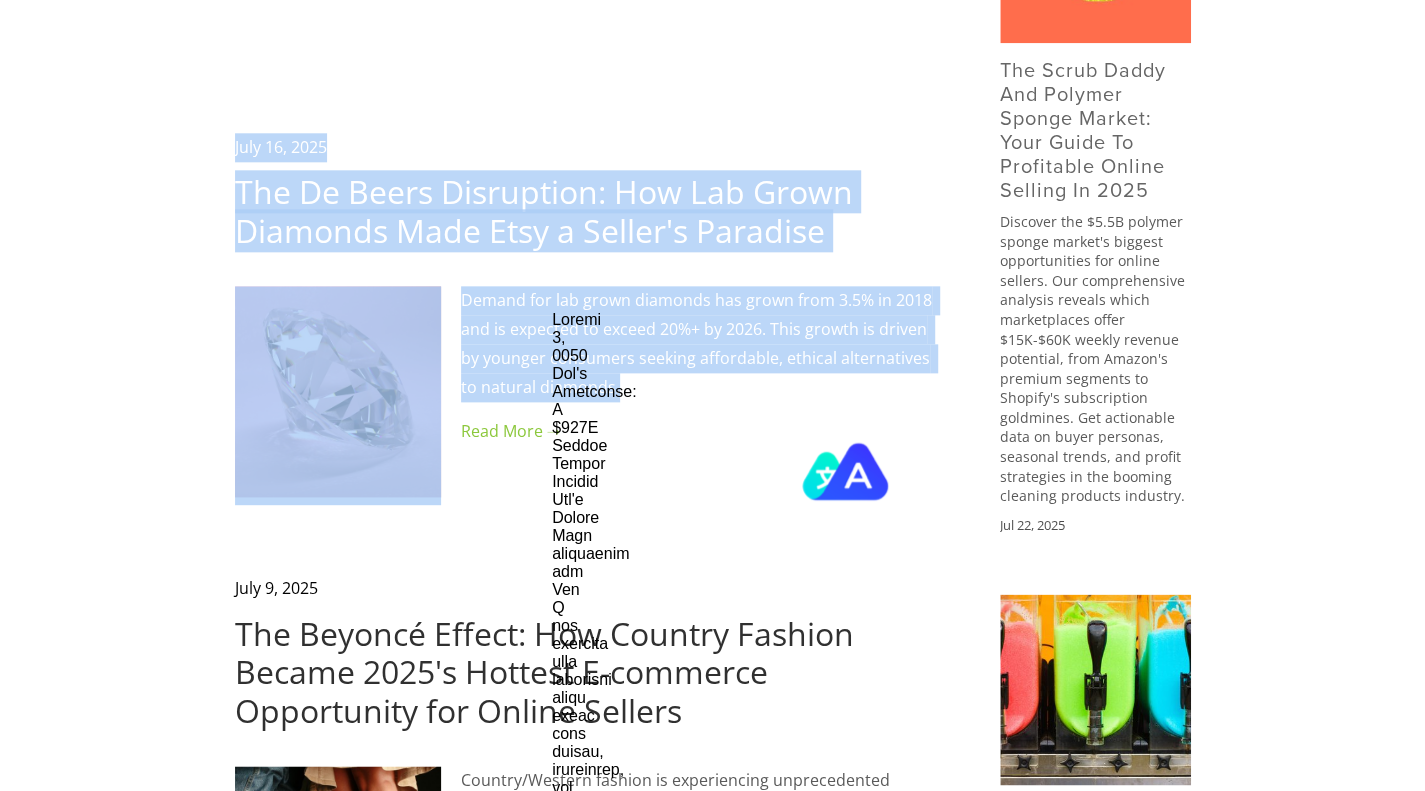 scroll, scrollTop: 110, scrollLeft: 0, axis: vertical 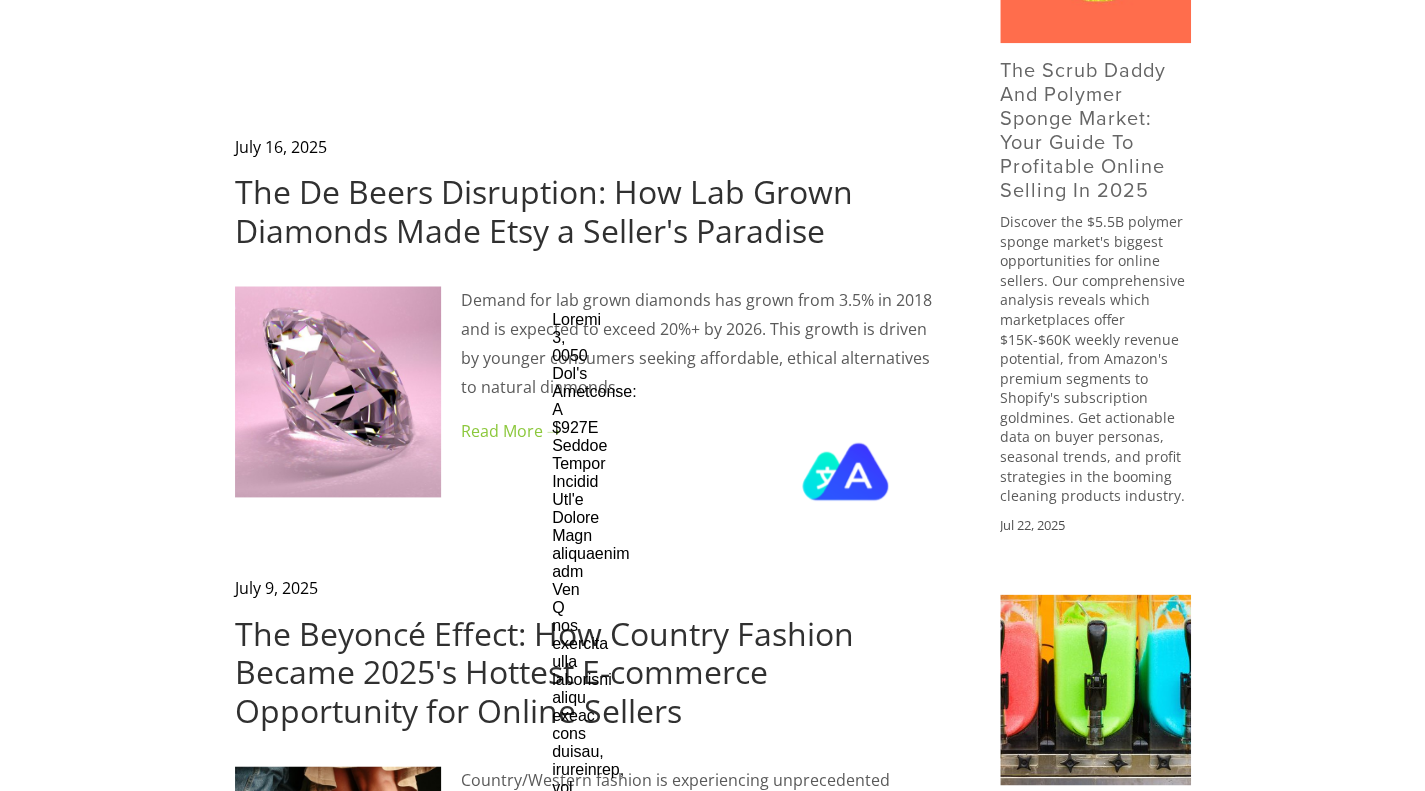 click on "Home
Categories
Auto Parts
Electronics
Fashion
Home & Garden" at bounding box center (712, 1605) 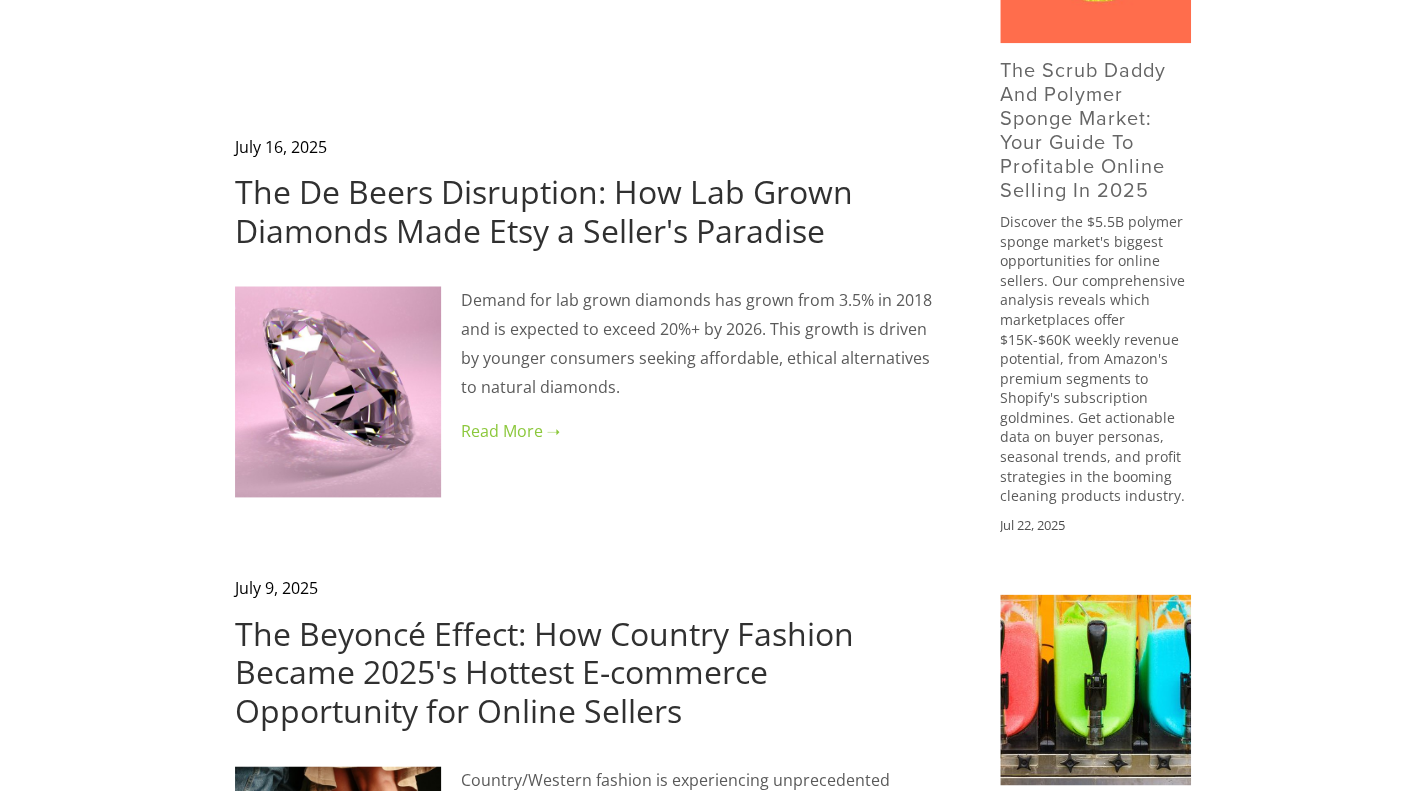click on "The De Beers Disruption: How Lab Grown Diamonds Made Etsy a Seller's Paradise" at bounding box center (544, 210) 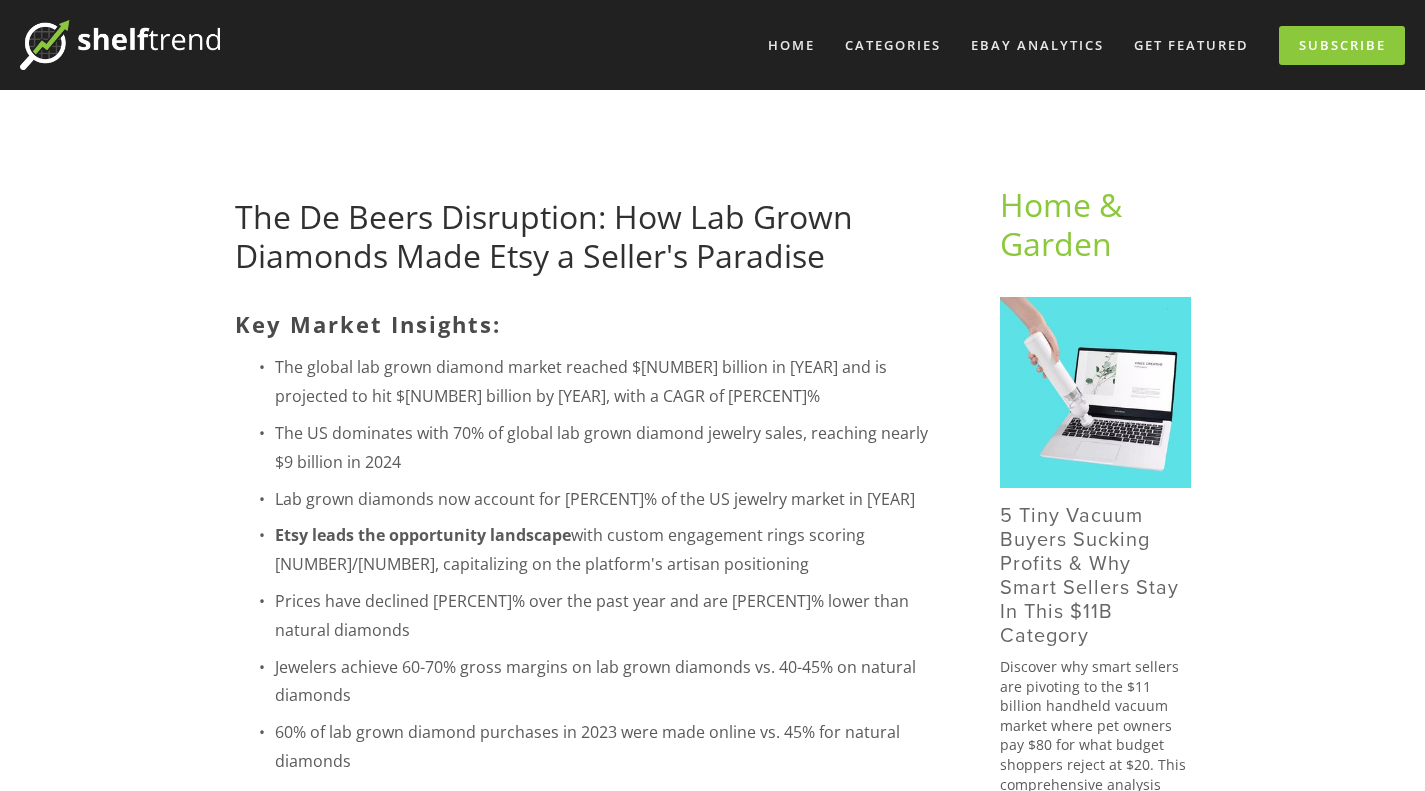 scroll, scrollTop: 0, scrollLeft: 0, axis: both 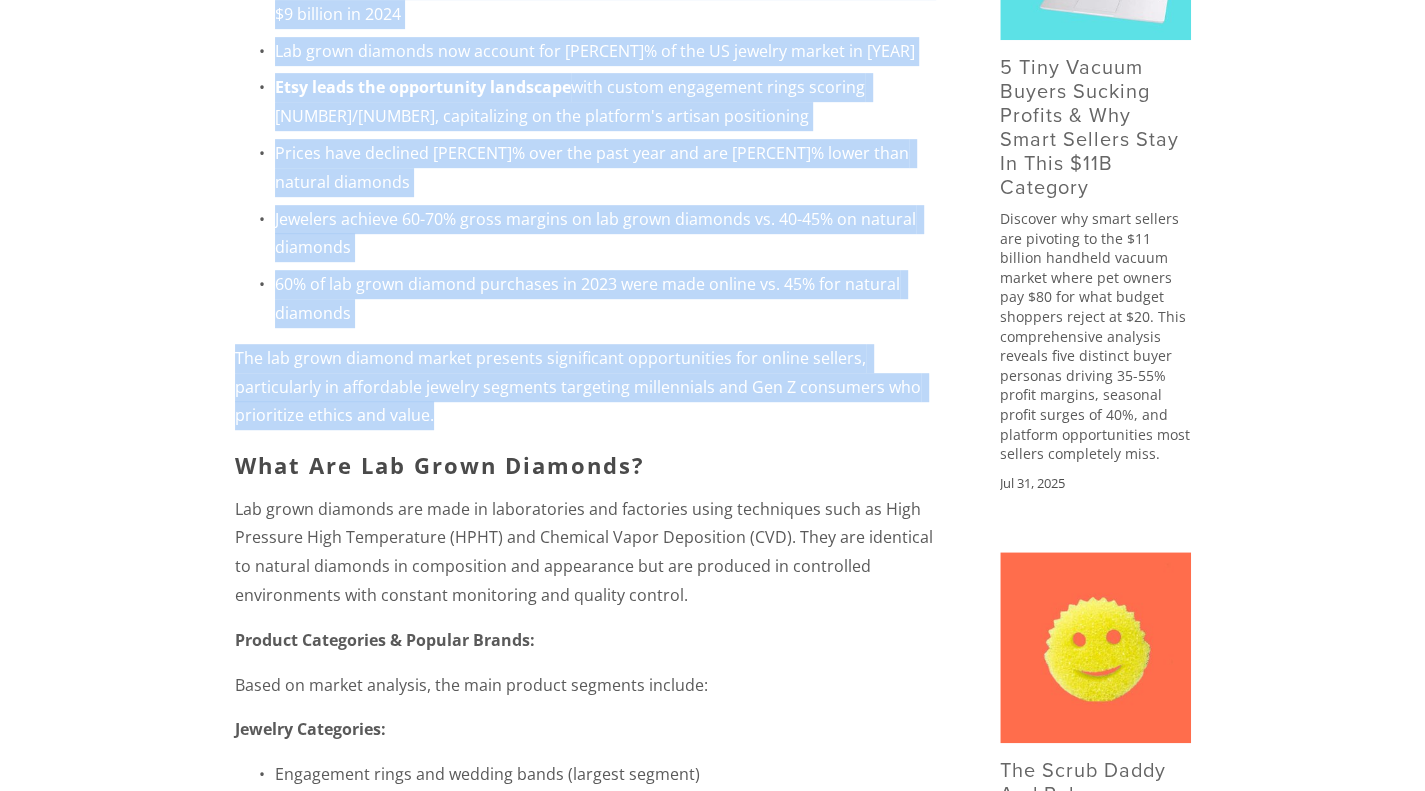 drag, startPoint x: 185, startPoint y: 277, endPoint x: 565, endPoint y: 414, distance: 403.94183 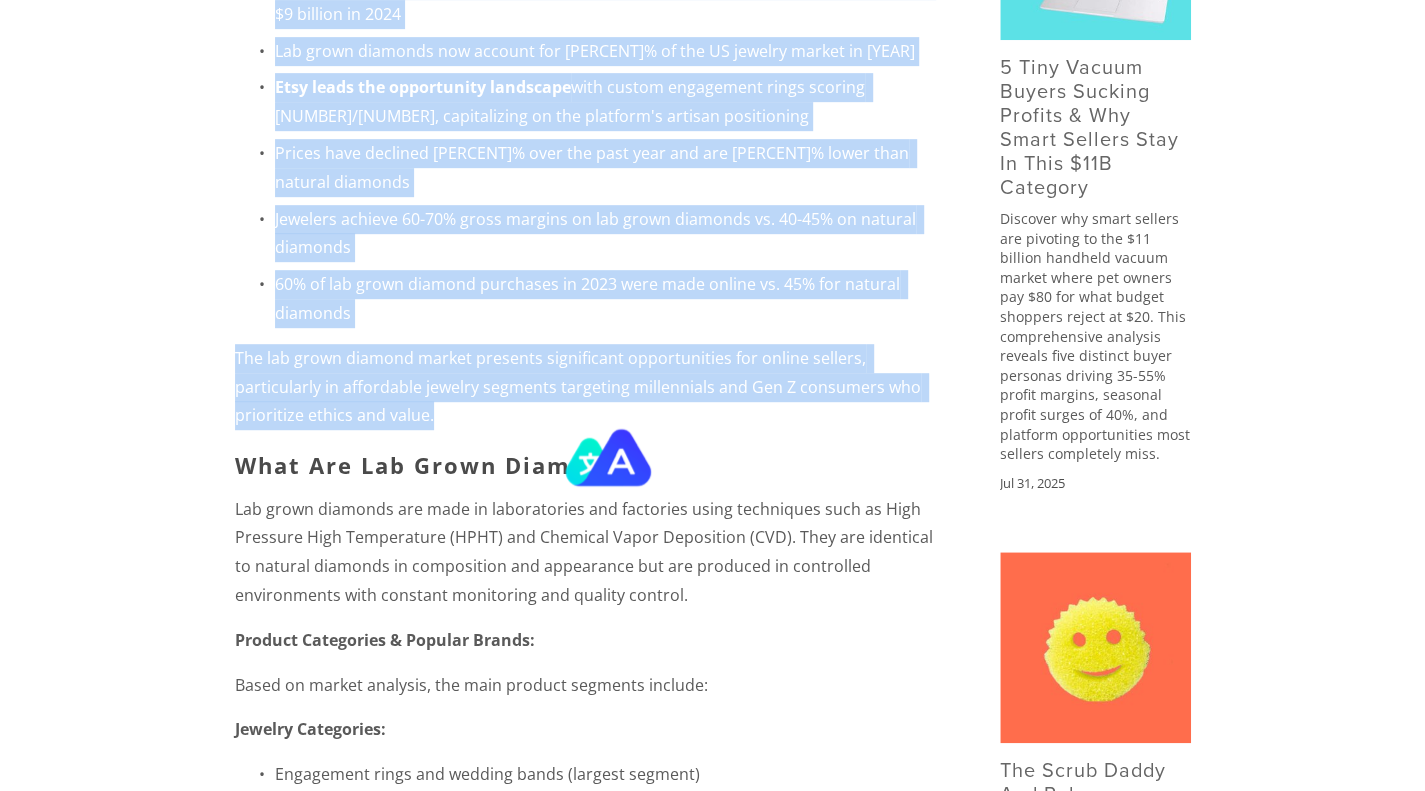 click at bounding box center (565, 459) 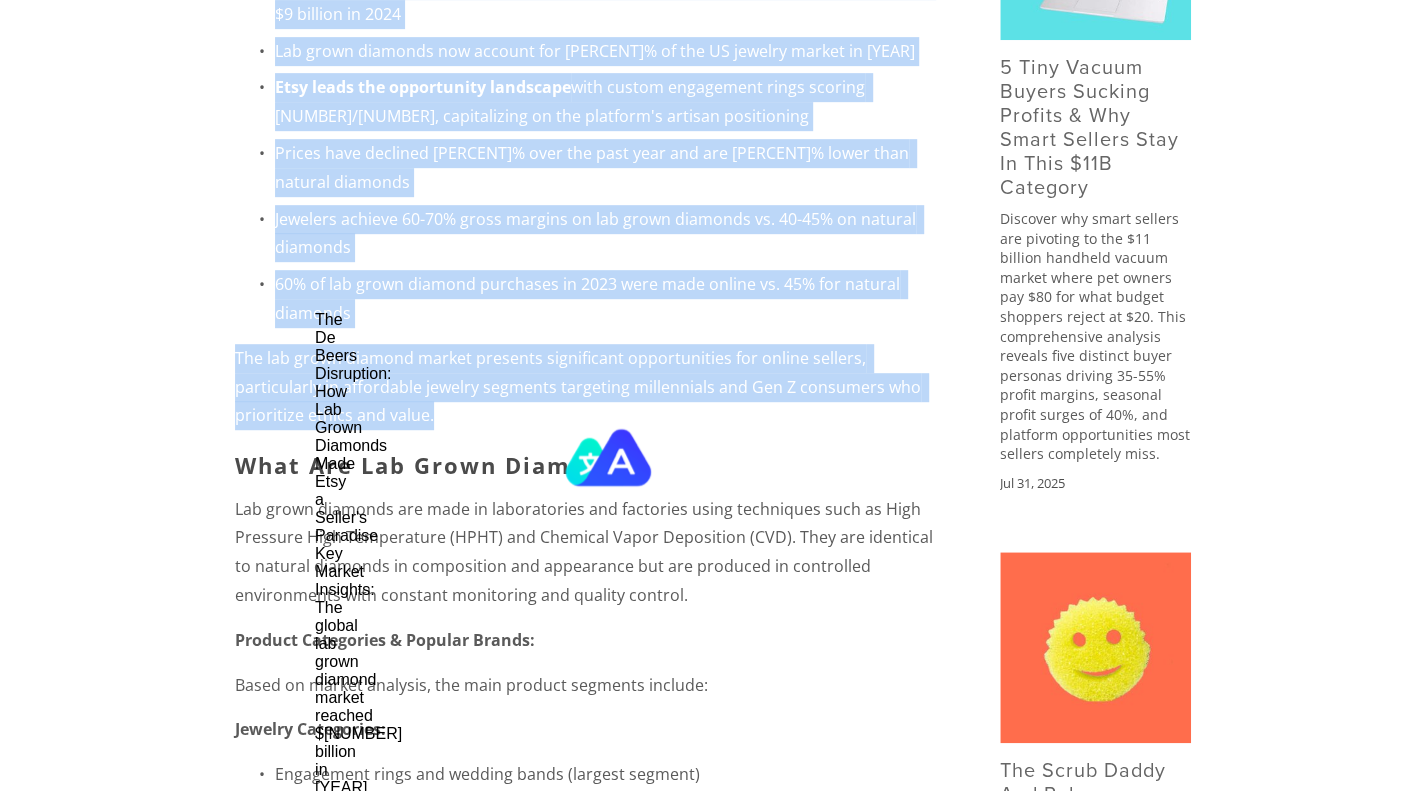 scroll, scrollTop: 48, scrollLeft: 0, axis: vertical 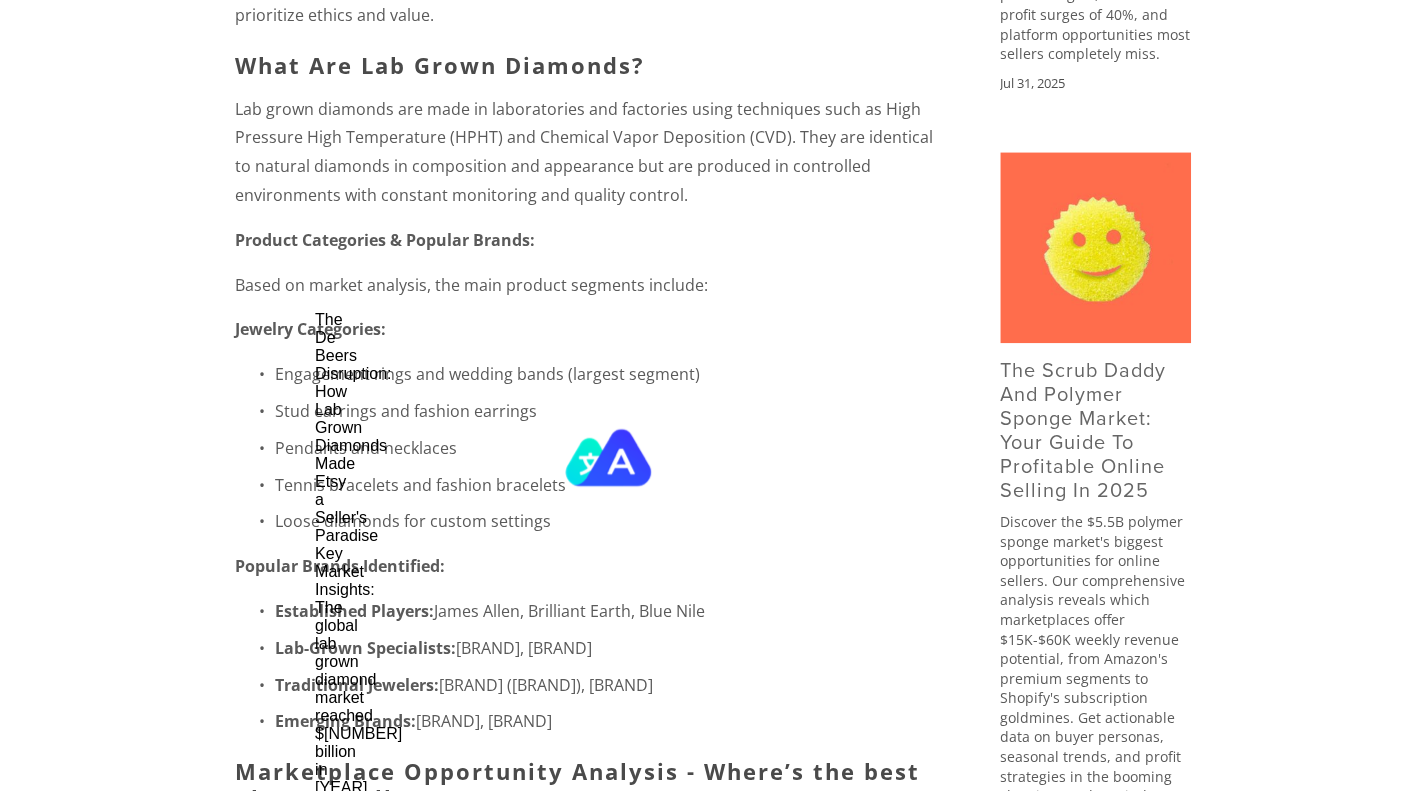 click on "Lab grown diamonds are made in laboratories and factories using techniques such as High Pressure High Temperature (HPHT) and Chemical Vapor Deposition (CVD). They are identical to natural diamonds in composition and appearance but are produced in controlled environments with constant monitoring and quality control." at bounding box center [585, 152] 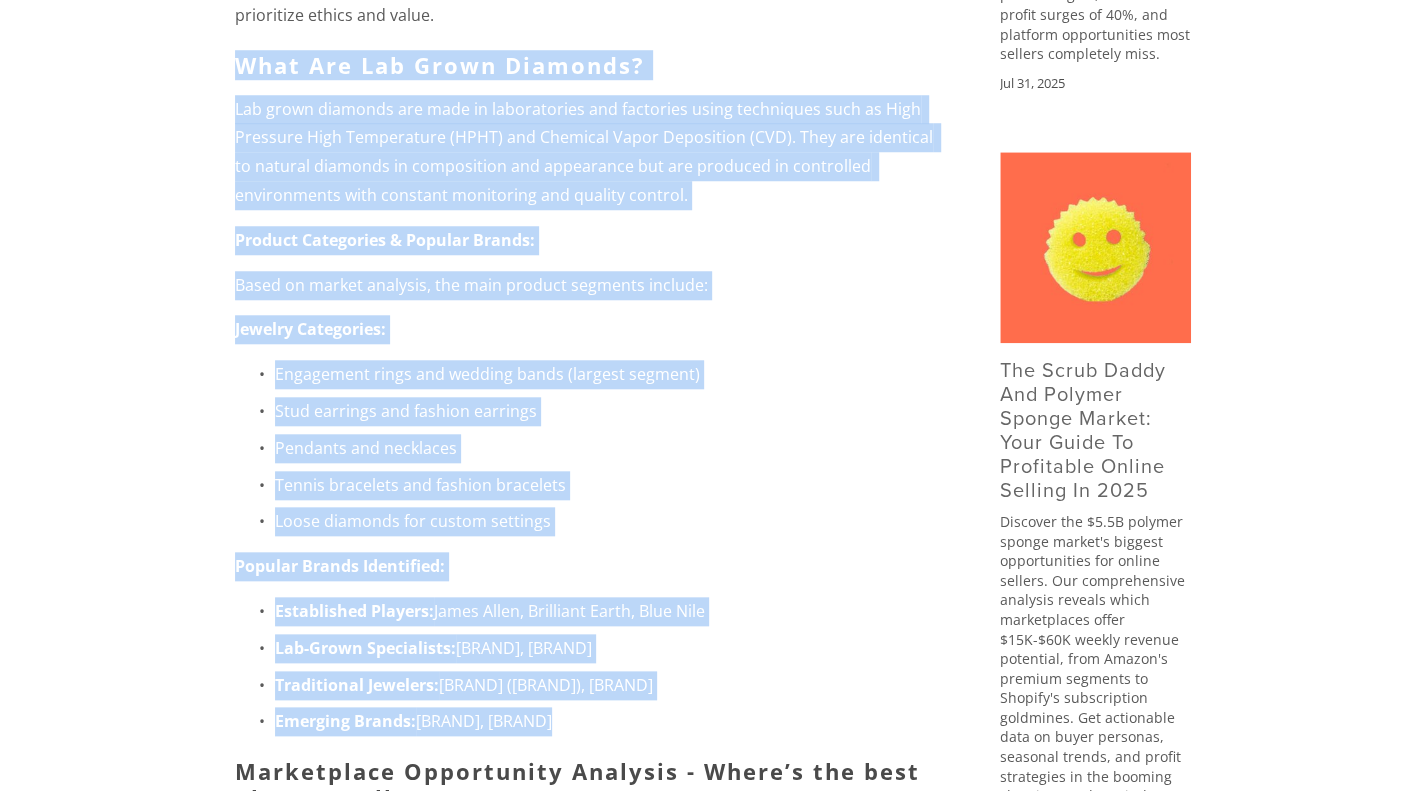 drag, startPoint x: 222, startPoint y: 61, endPoint x: 591, endPoint y: 706, distance: 743.09216 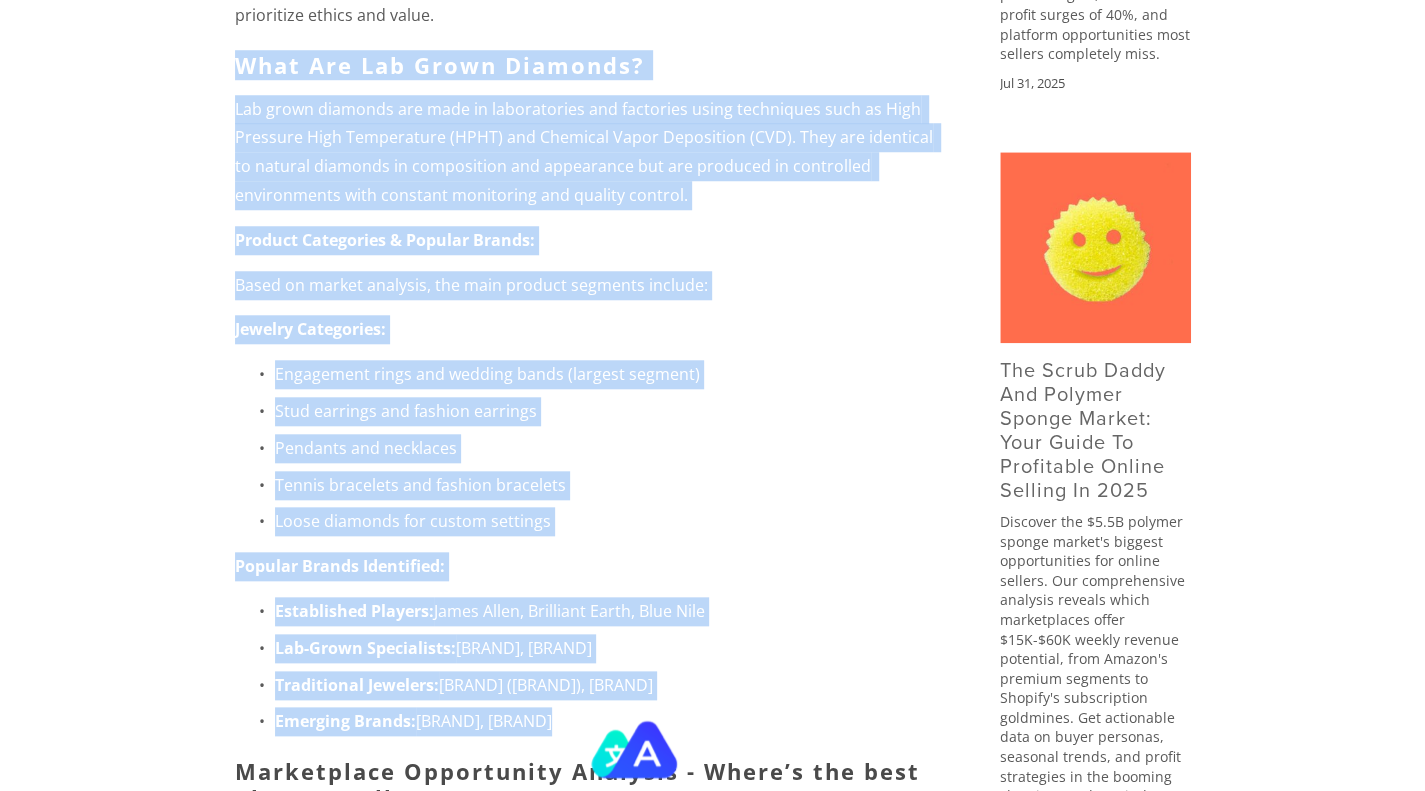 click at bounding box center (634, 749) 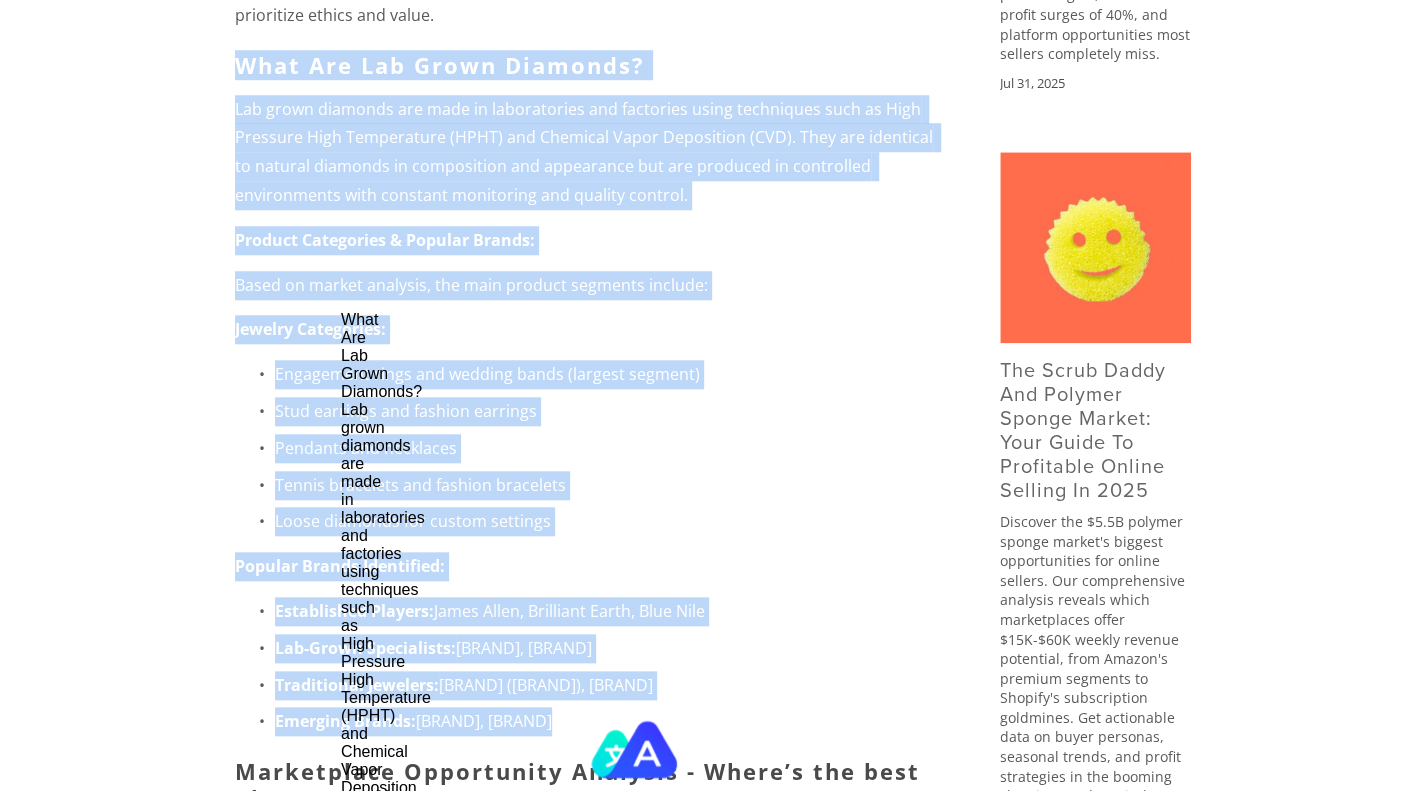 scroll, scrollTop: 192, scrollLeft: 0, axis: vertical 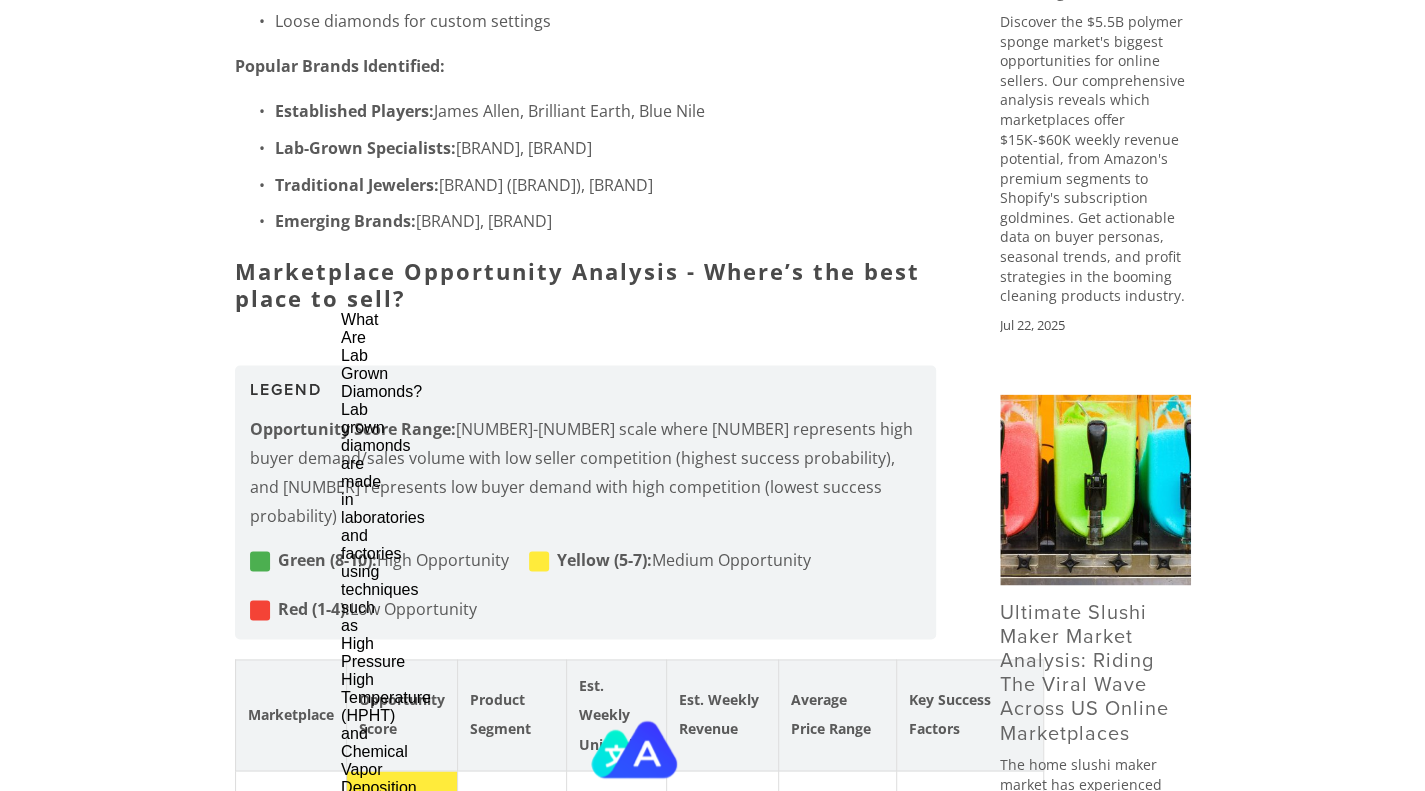 click on "Home
Categories
Auto Parts
Electronics
Fashion
Home & Garden" at bounding box center (712, 2271) 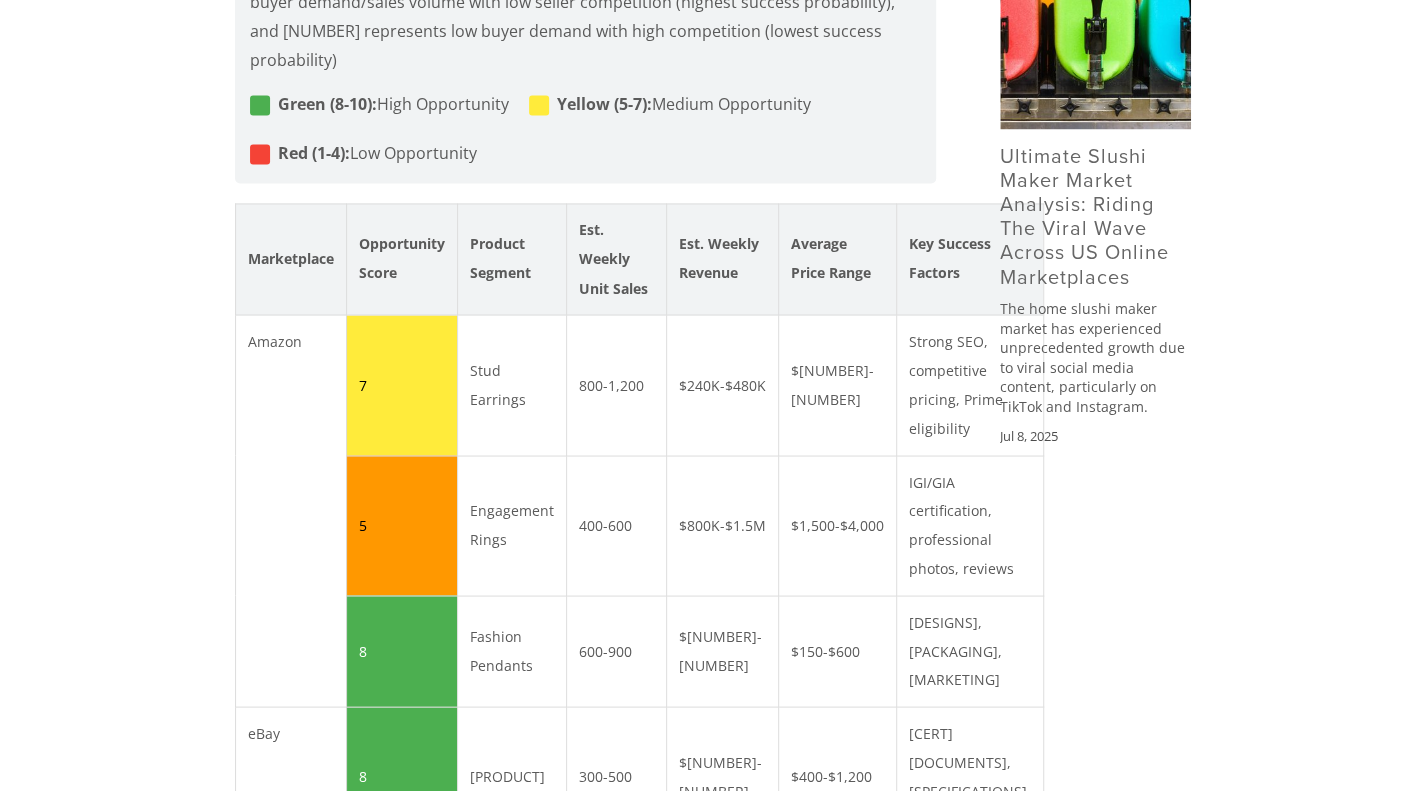 scroll, scrollTop: 2000, scrollLeft: 0, axis: vertical 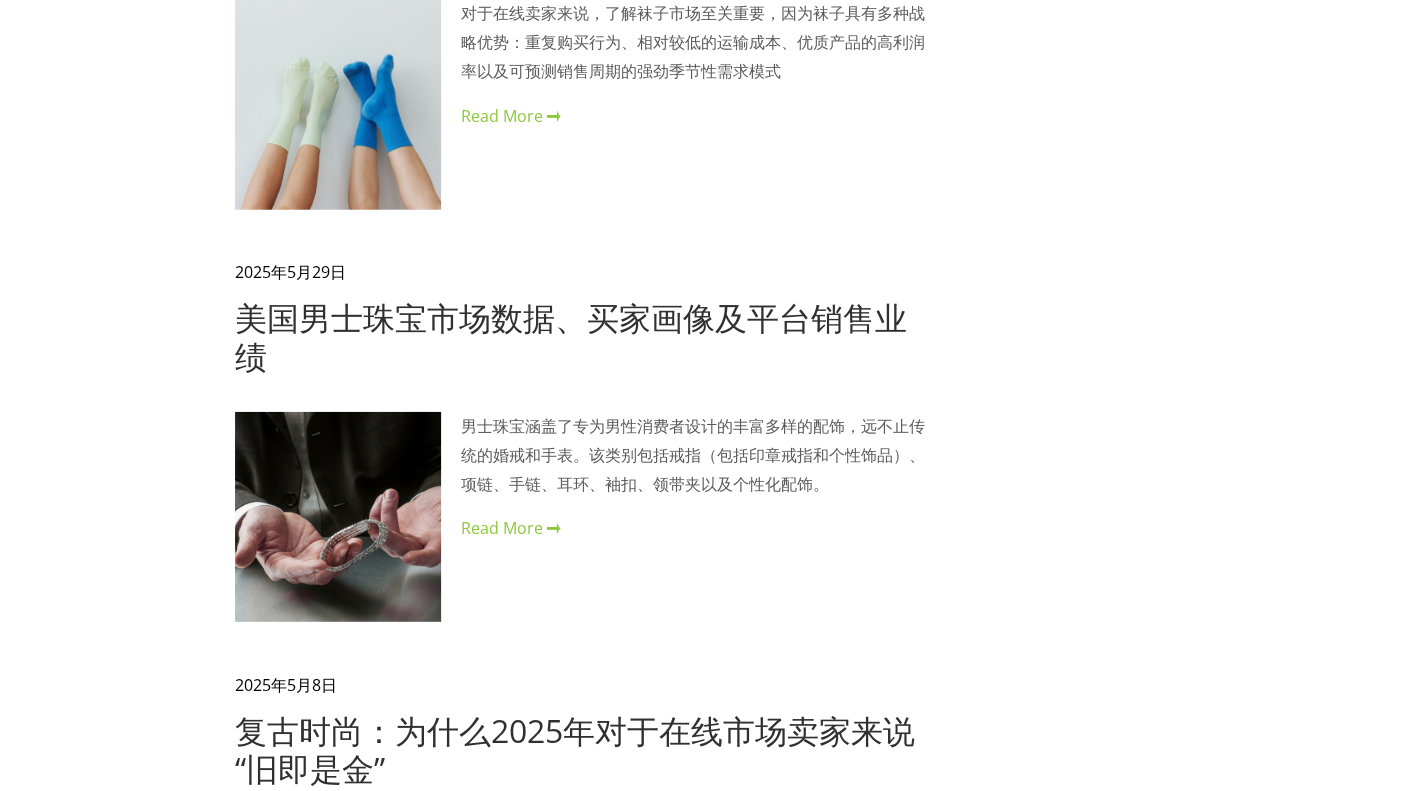 click on "美国男士珠宝市场数据、买家画像及平台销售业绩" at bounding box center [571, 336] 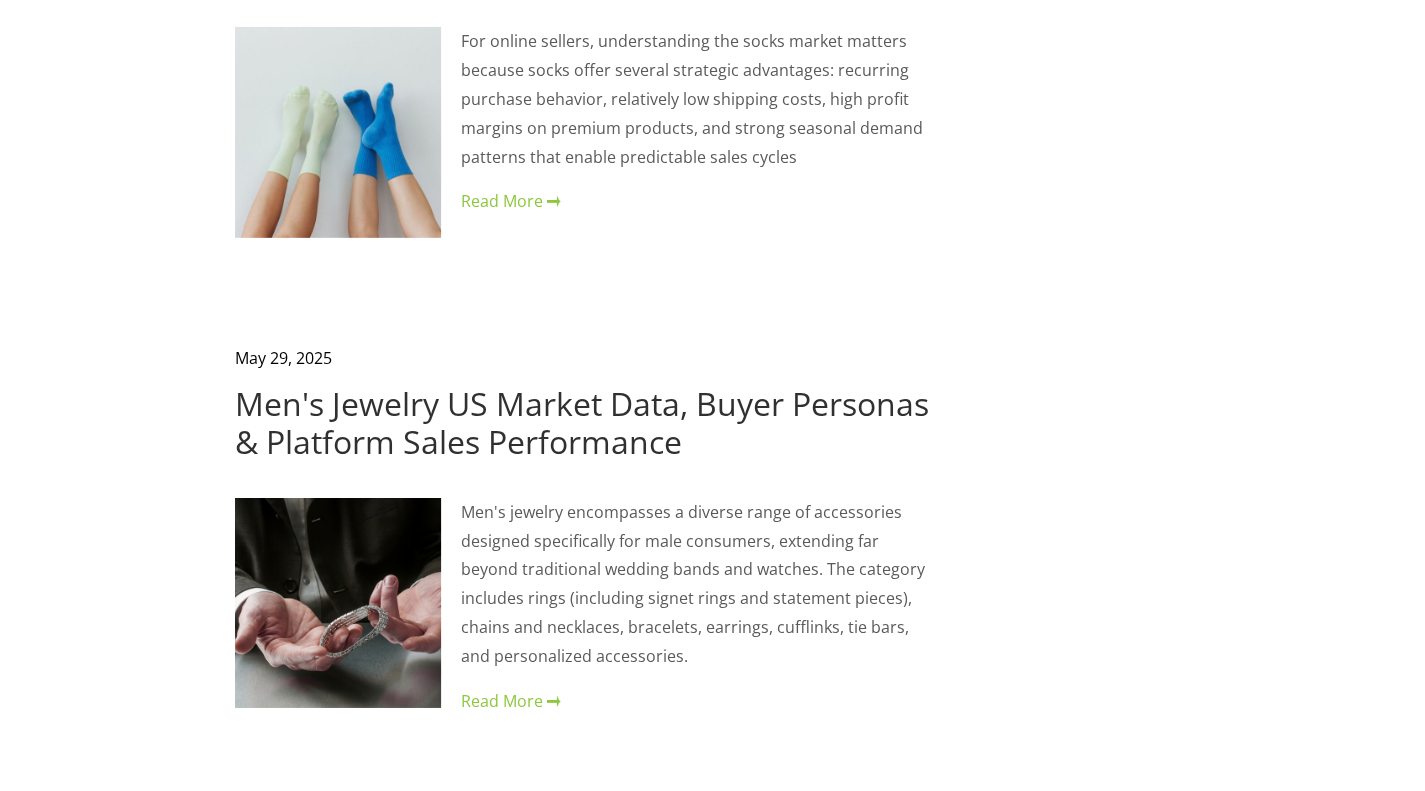 scroll, scrollTop: 2879, scrollLeft: 0, axis: vertical 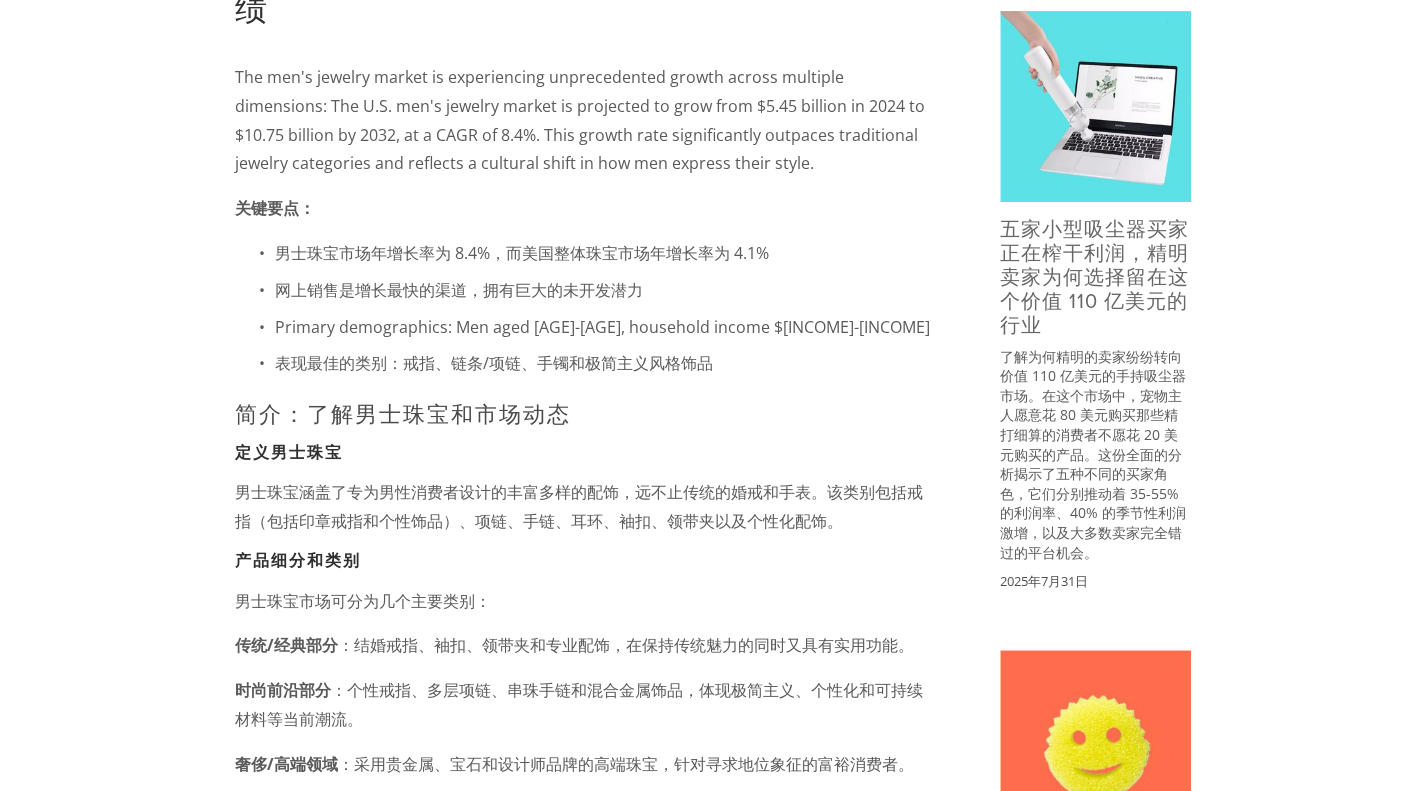 click on "家
类别
汽车零部件
电子产品
时尚
家居与花园" at bounding box center (712, 5781) 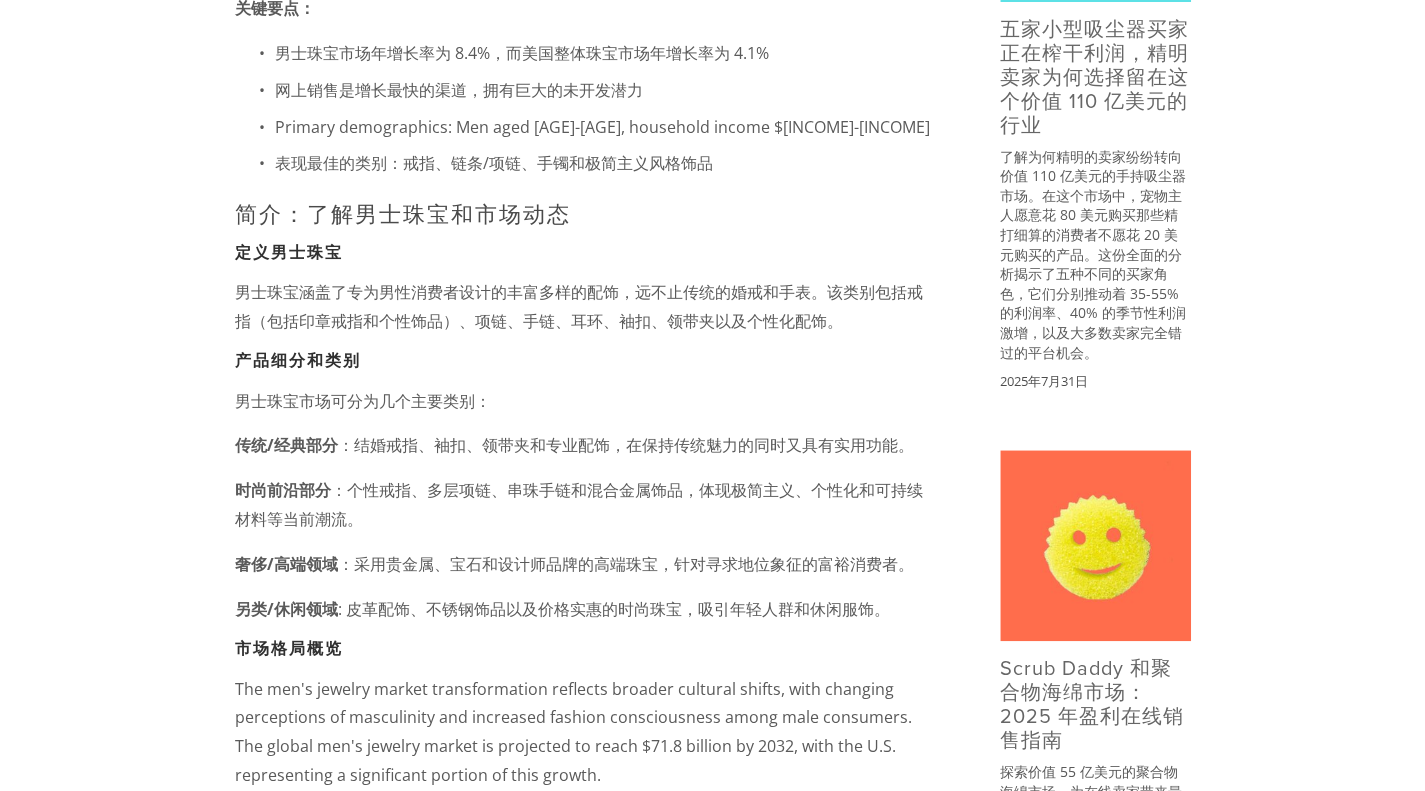 scroll, scrollTop: 600, scrollLeft: 0, axis: vertical 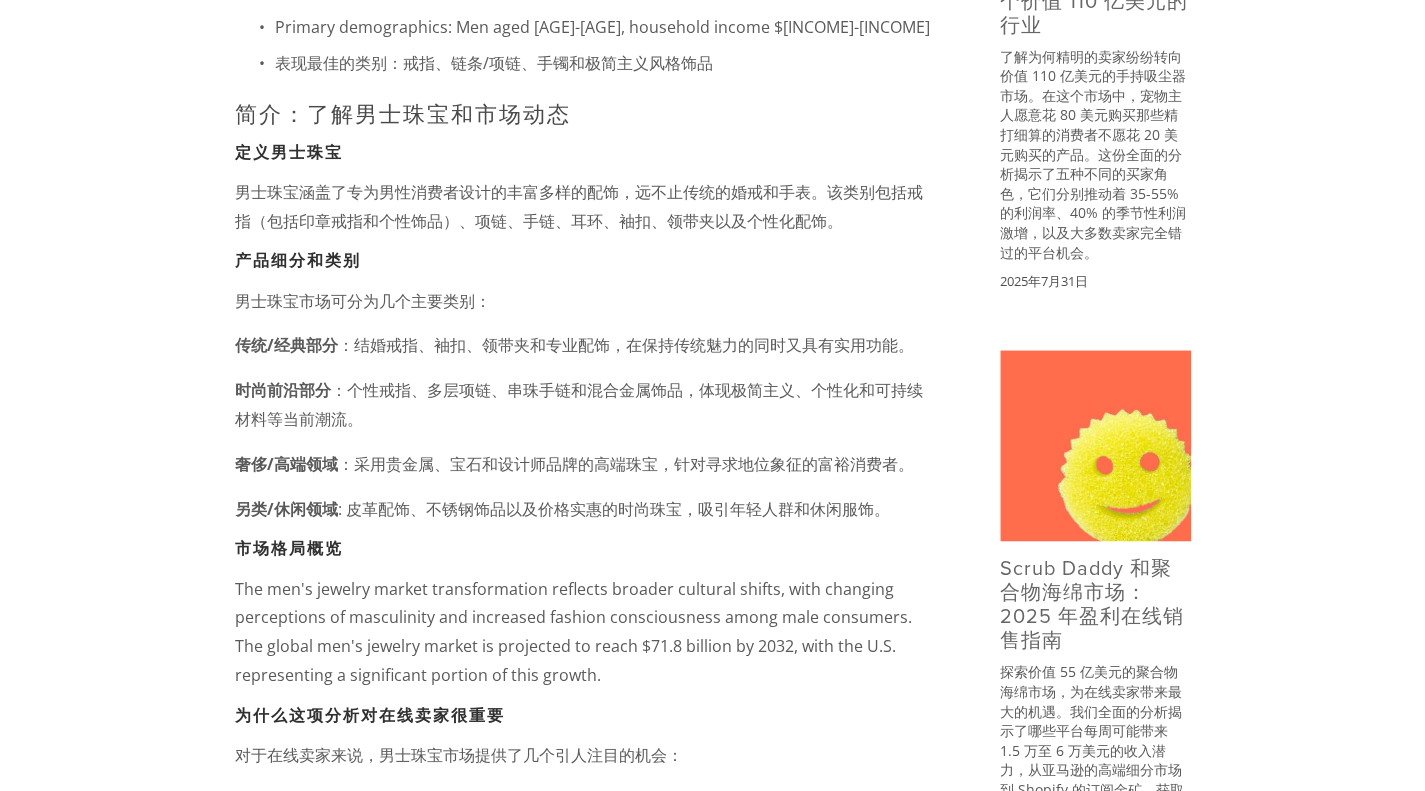click on "时尚前沿部分 ：个性戒指、多层项链、串珠手链和混合金属饰品，体现极简主义、个性化和可持续材料等当前潮流。" at bounding box center (585, 405) 